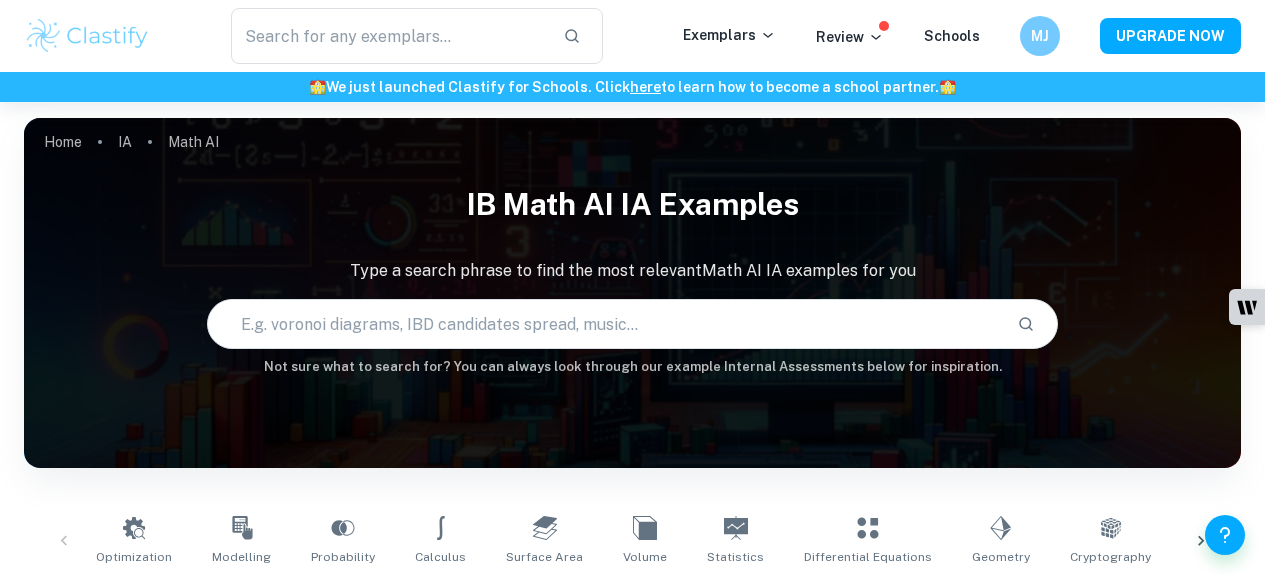 scroll, scrollTop: 500, scrollLeft: 0, axis: vertical 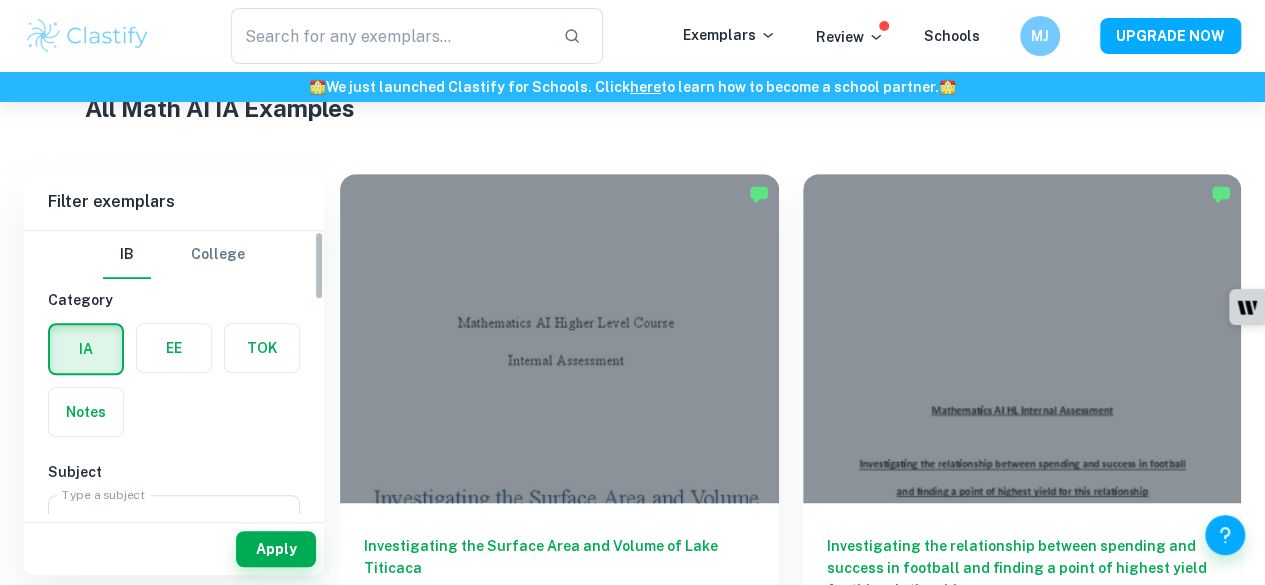 click at bounding box center [174, 348] 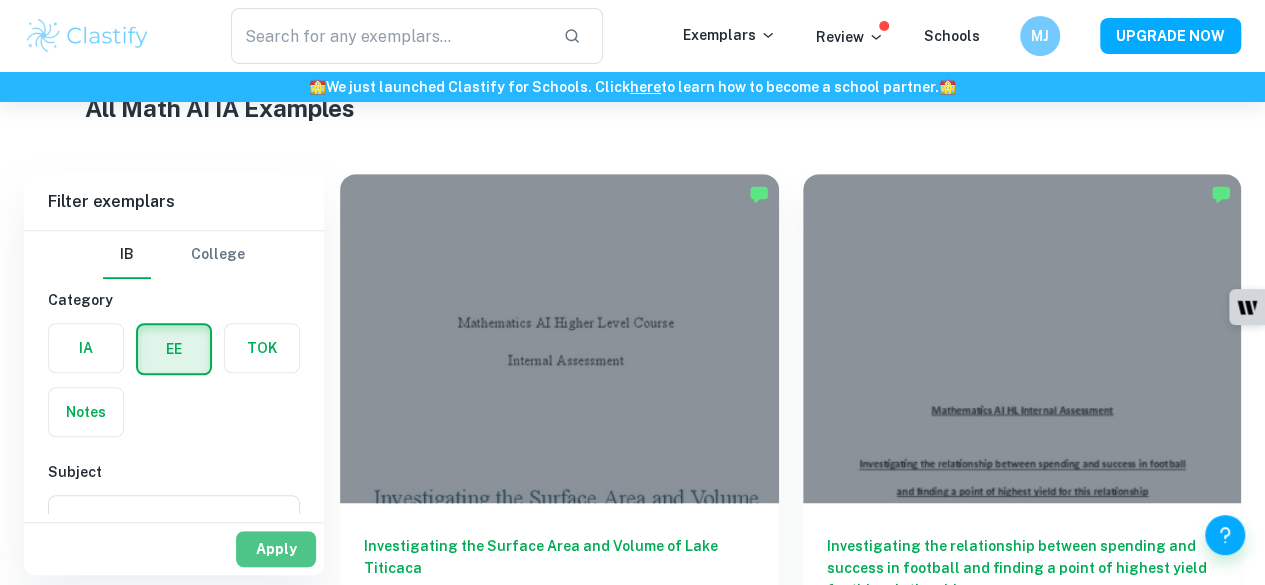 click on "Apply" at bounding box center [276, 549] 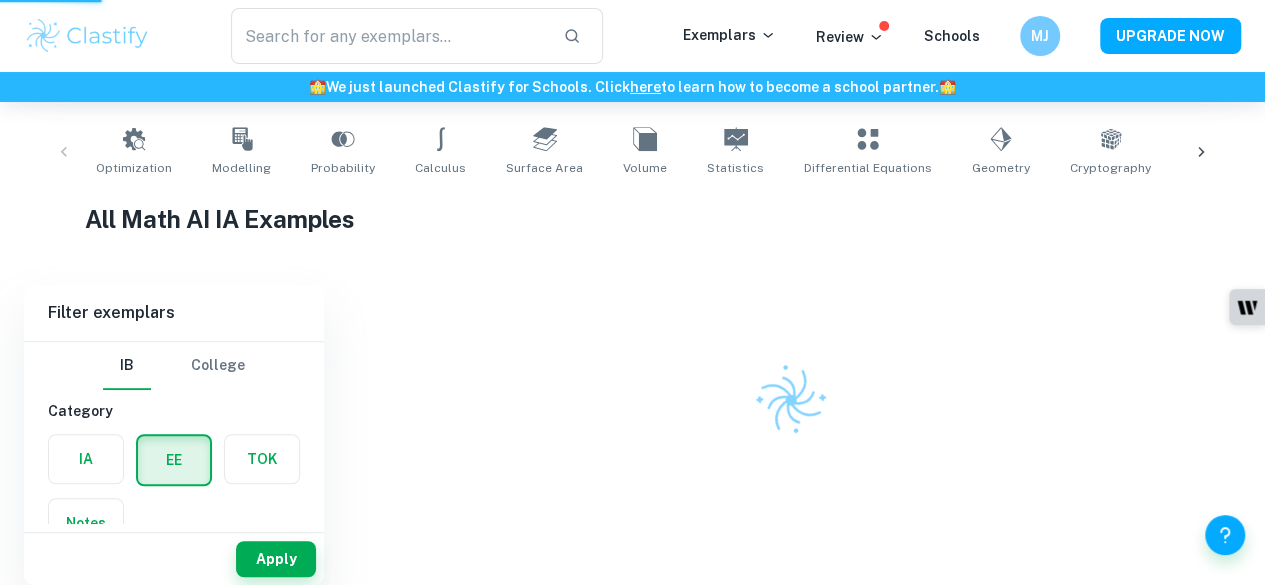 scroll, scrollTop: 388, scrollLeft: 0, axis: vertical 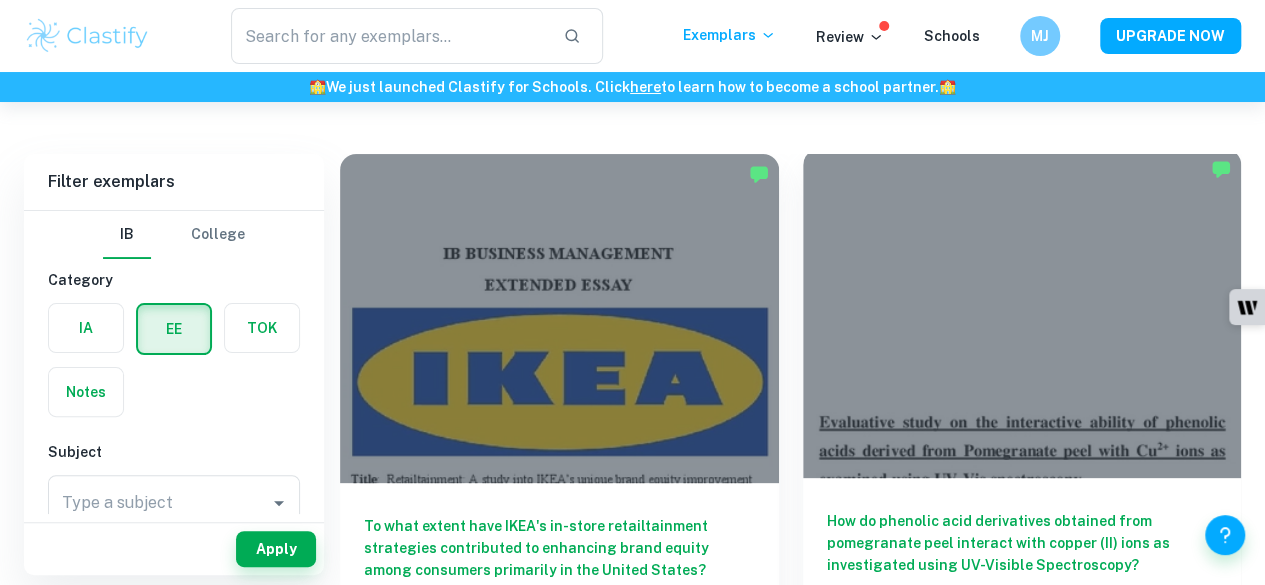 click on "How do phenolic acid derivatives obtained from pomegranate peel interact with copper (II) ions as investigated using UV-Visible Spectroscopy?" at bounding box center (1022, 543) 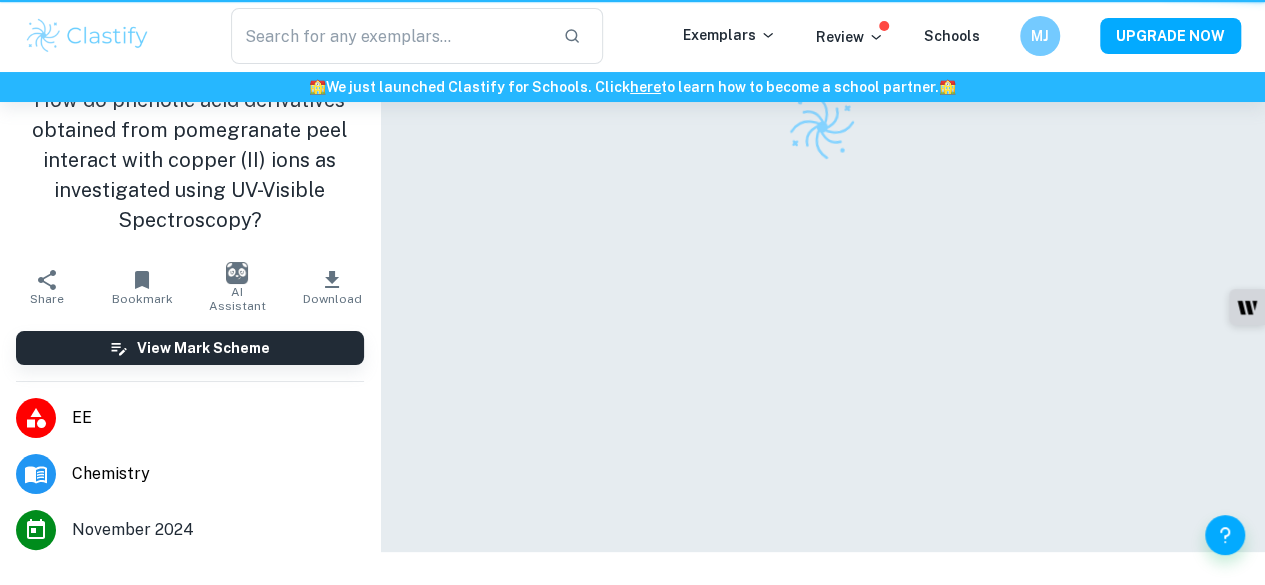 scroll, scrollTop: 0, scrollLeft: 0, axis: both 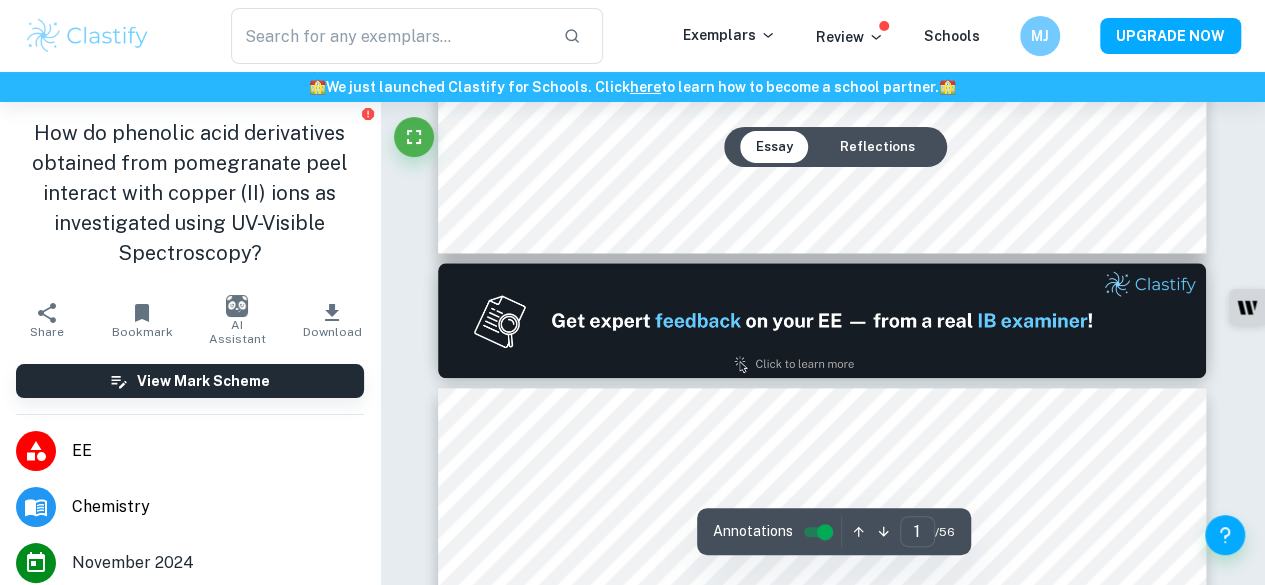 type on "2" 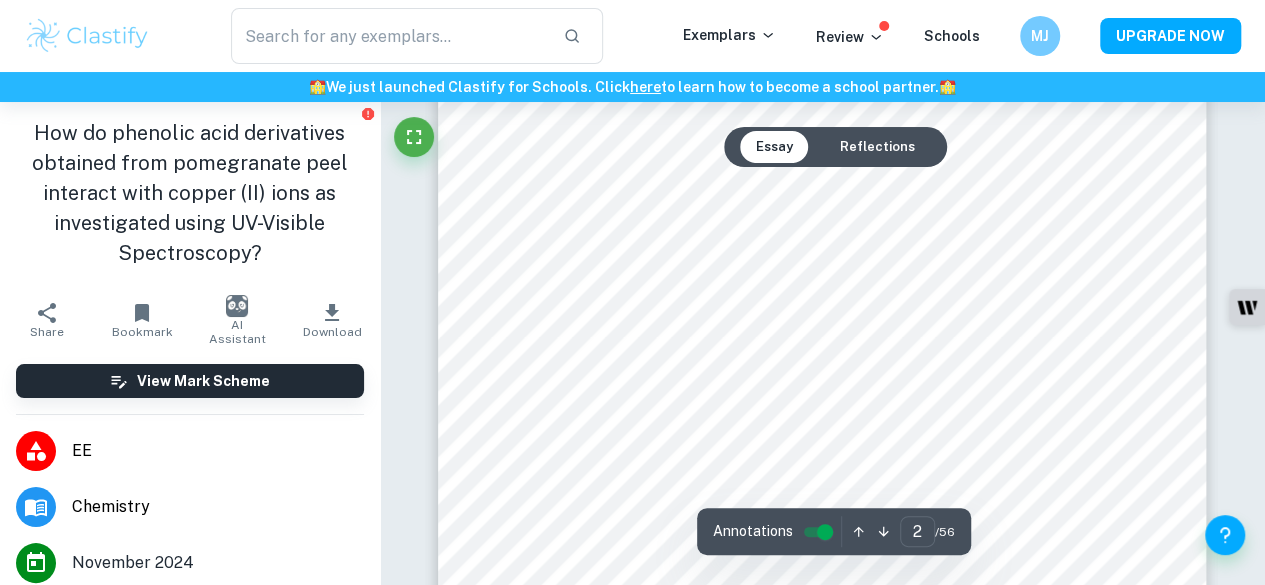 scroll, scrollTop: 1500, scrollLeft: 0, axis: vertical 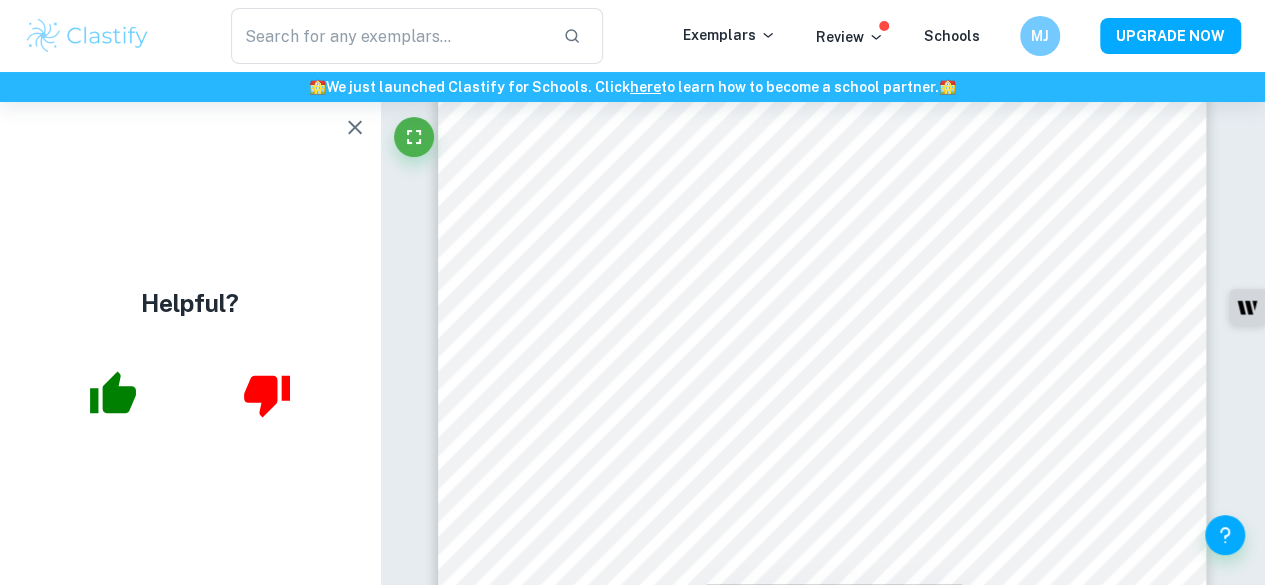 click 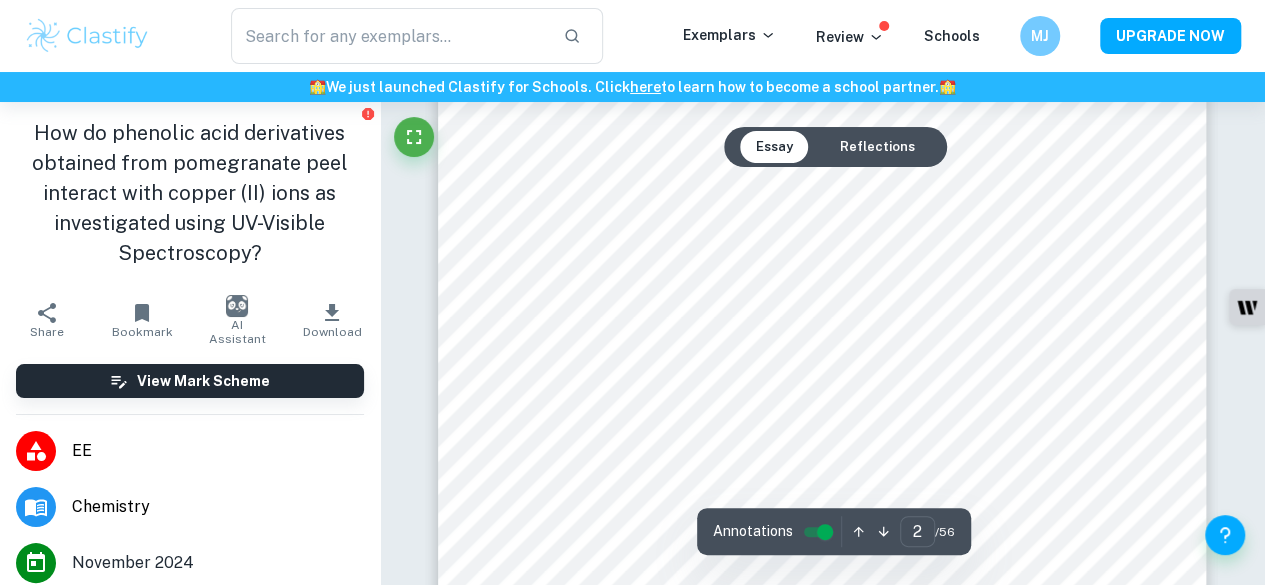 scroll, scrollTop: 1800, scrollLeft: 0, axis: vertical 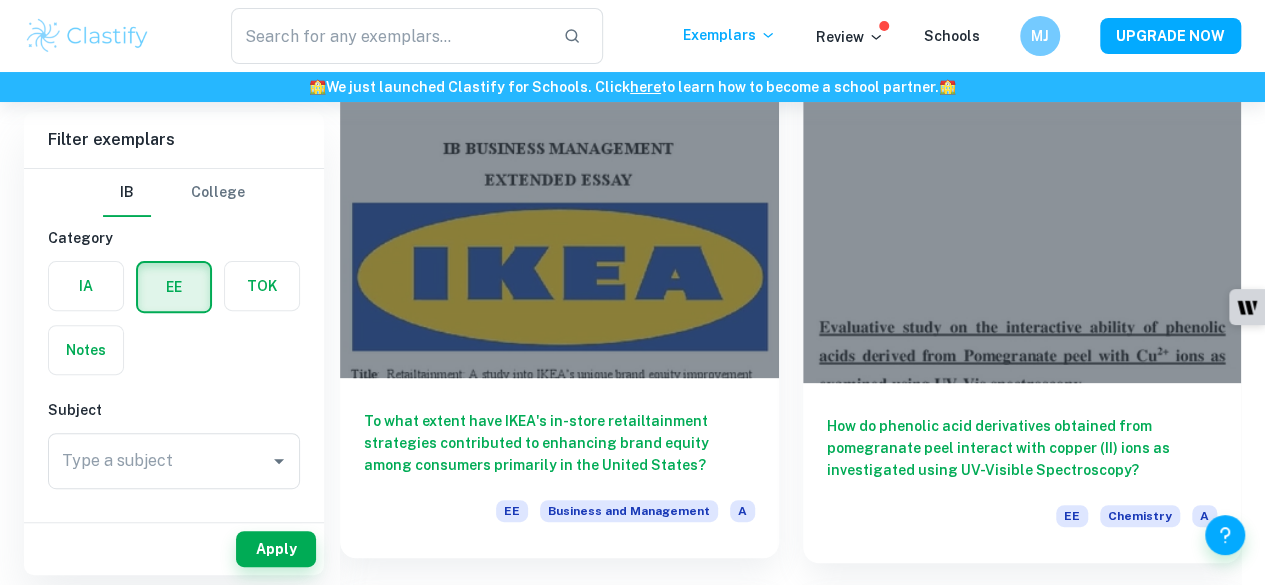 click on "To what extent have IKEA's in-store retailtainment strategies contributed to enhancing brand equity among consumers primarily in the United States?" at bounding box center (559, 443) 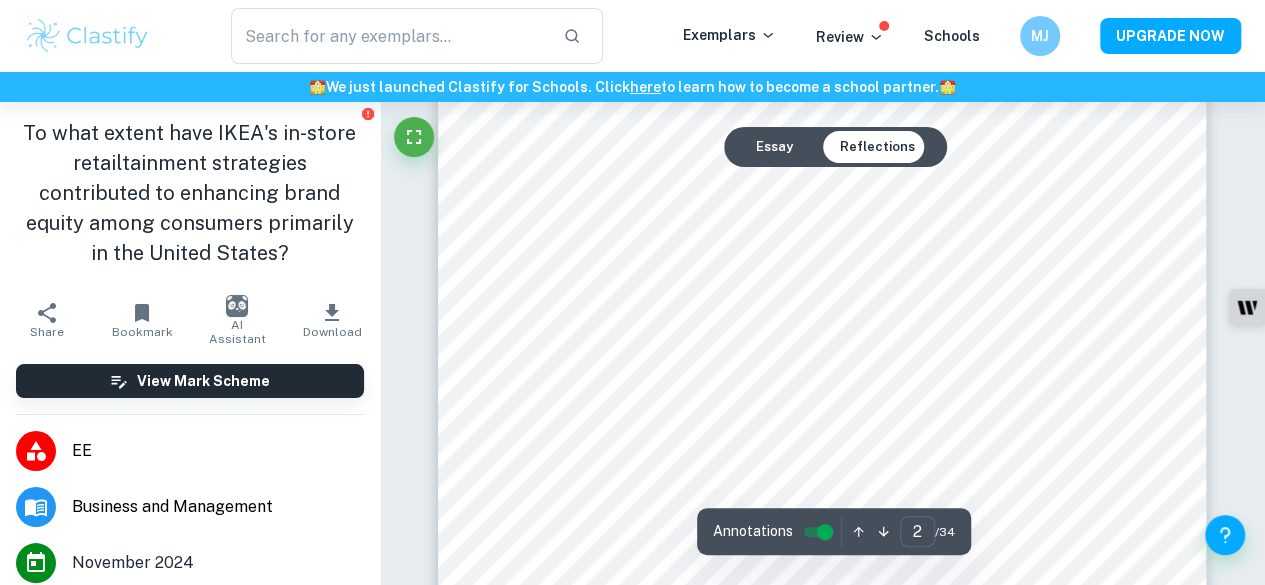 scroll, scrollTop: 1300, scrollLeft: 0, axis: vertical 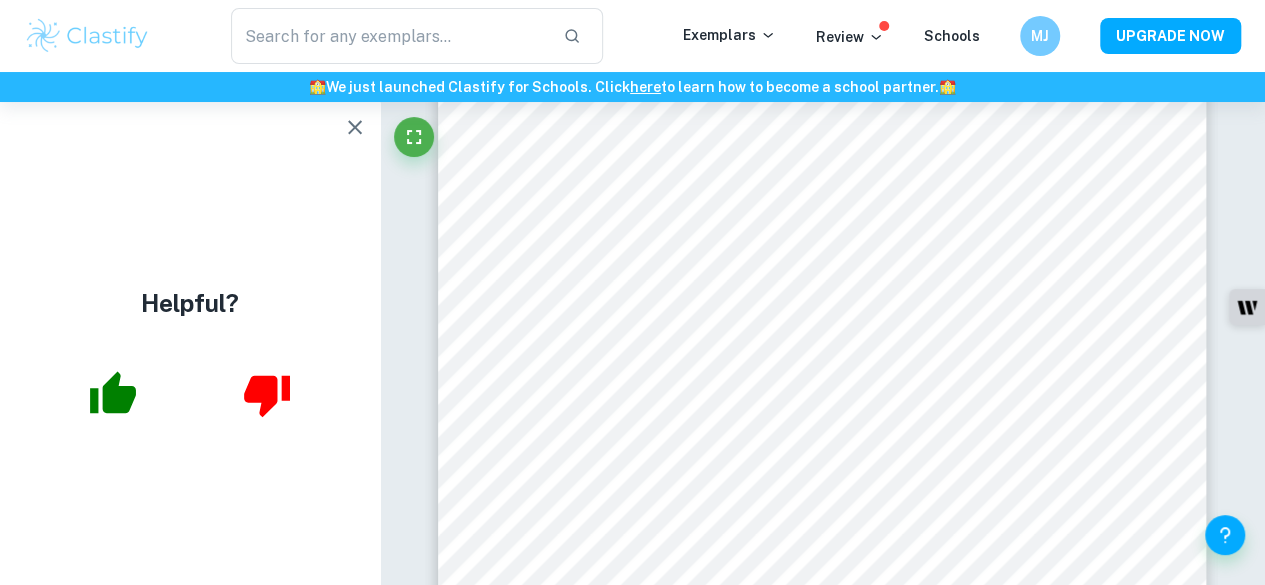 click 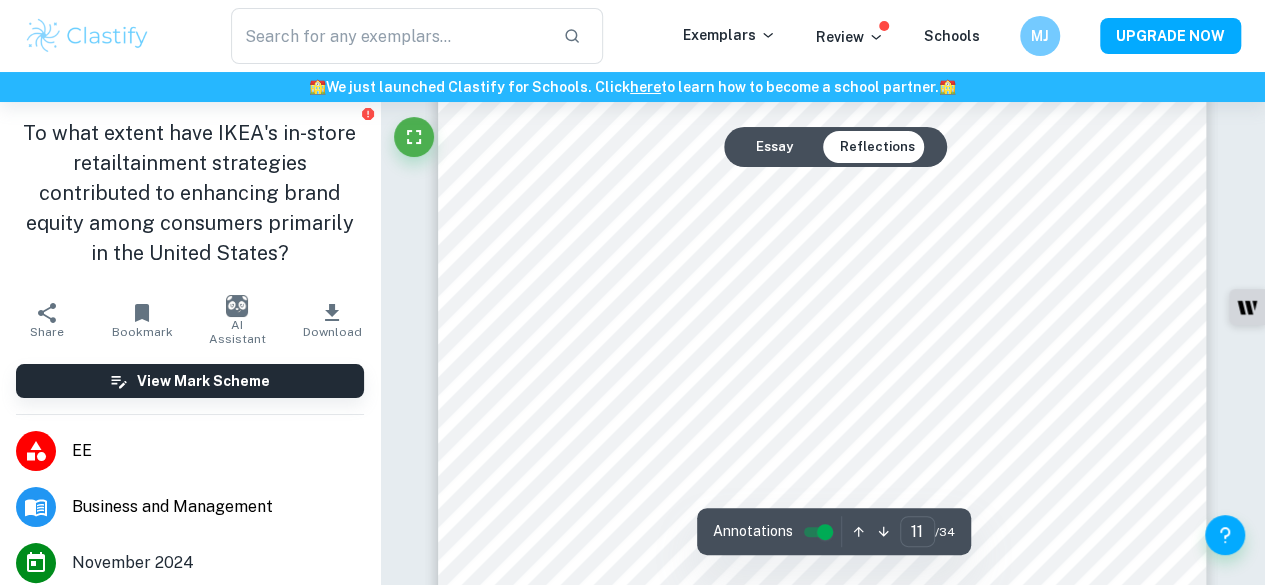 scroll, scrollTop: 11500, scrollLeft: 0, axis: vertical 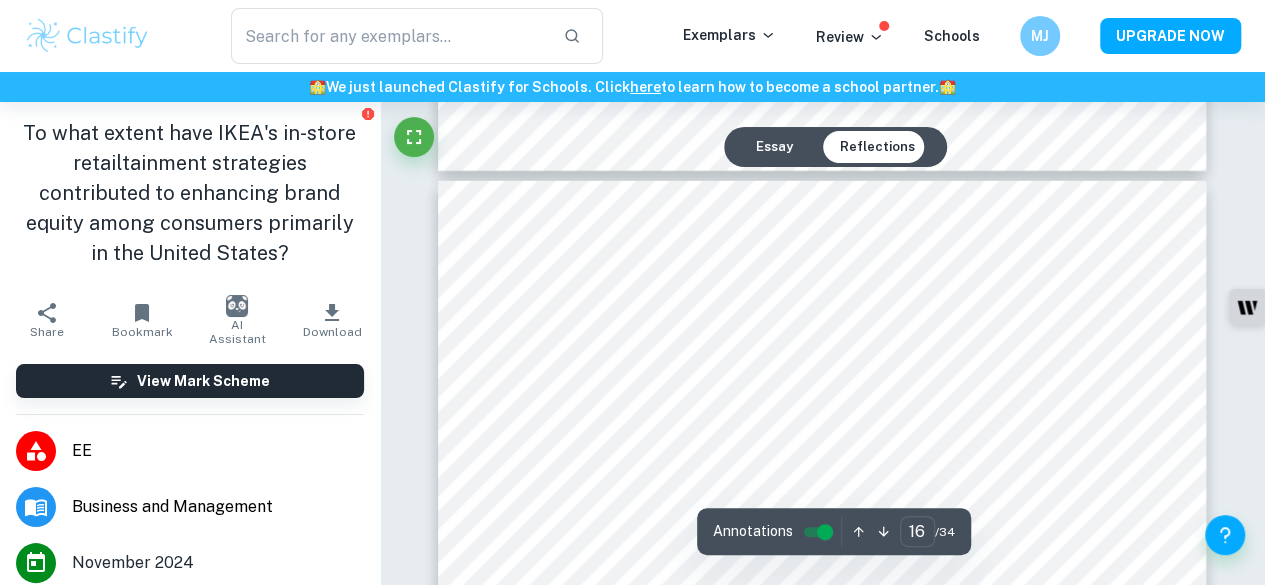 type on "17" 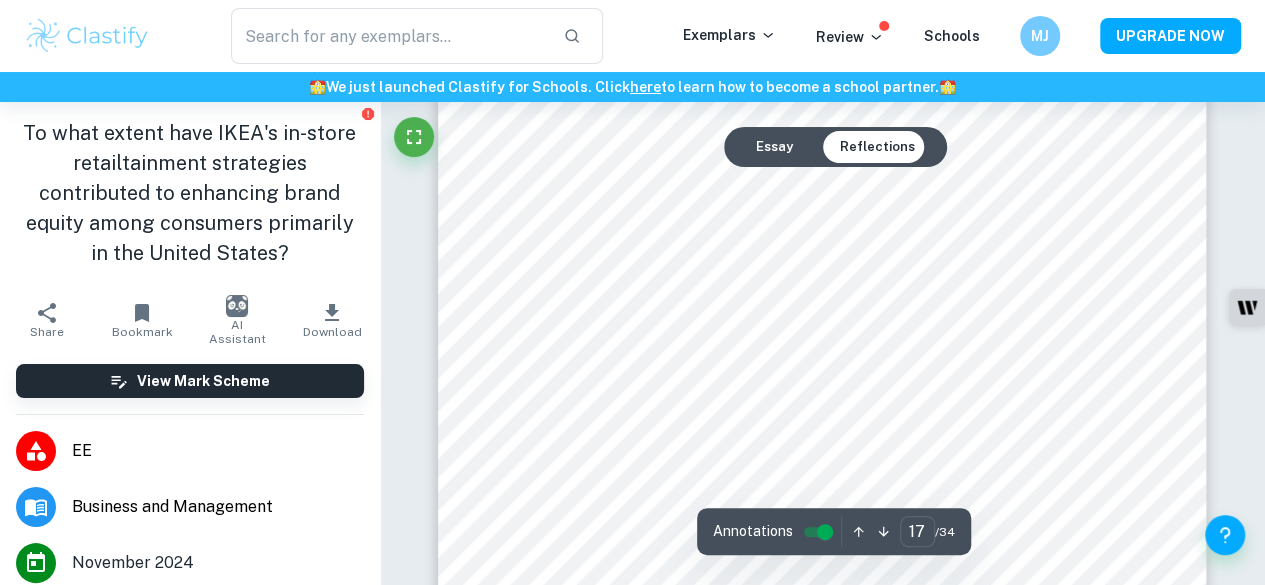 scroll, scrollTop: 18300, scrollLeft: 0, axis: vertical 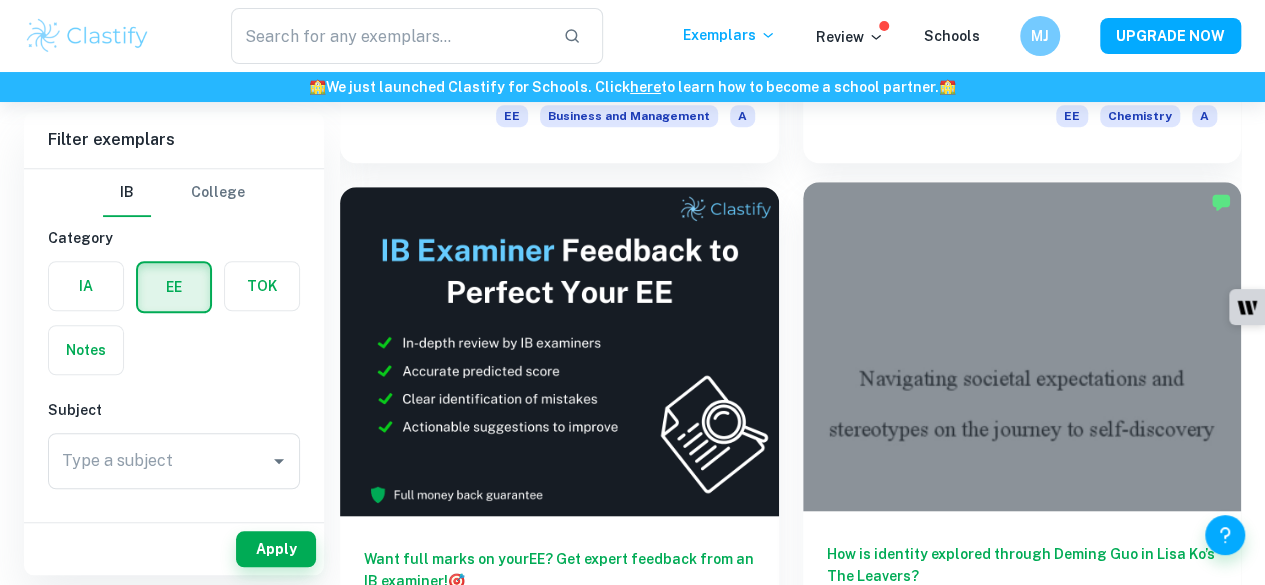 click on "How is identity explored through Deming Guo in Lisa Ko’s The Leavers?" at bounding box center [1022, 576] 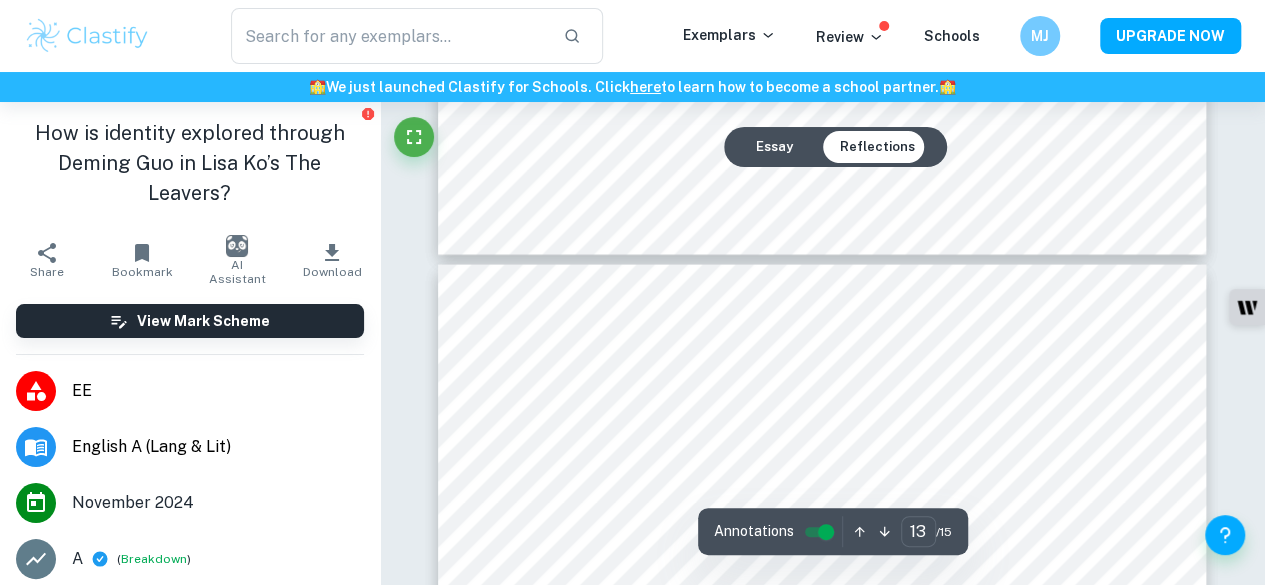 type on "12" 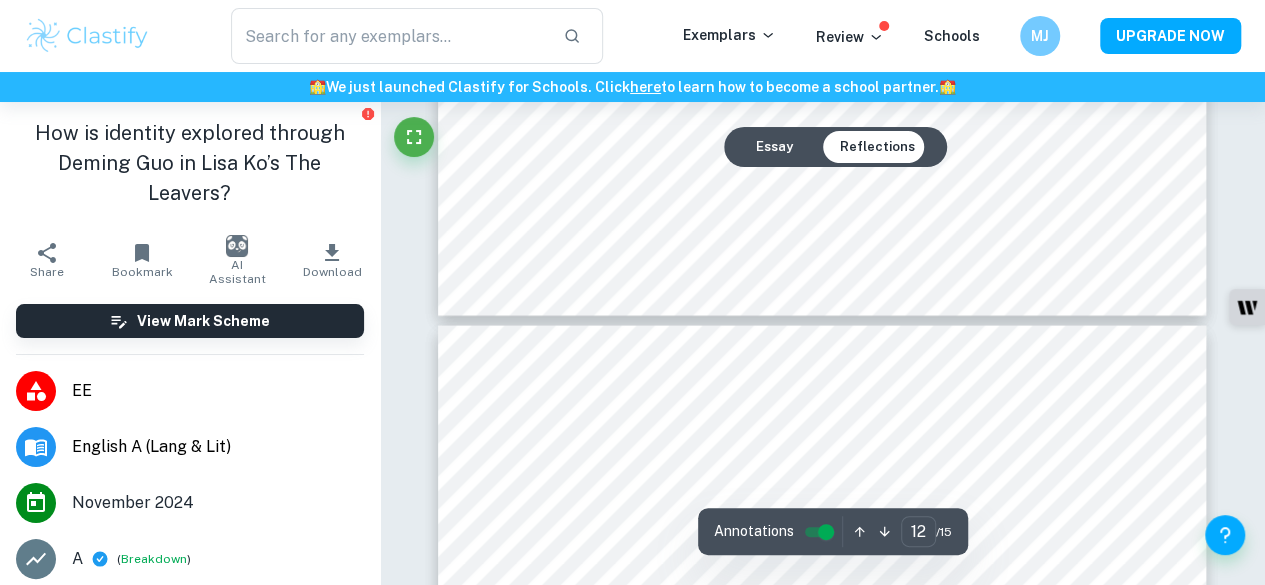 scroll, scrollTop: 13000, scrollLeft: 0, axis: vertical 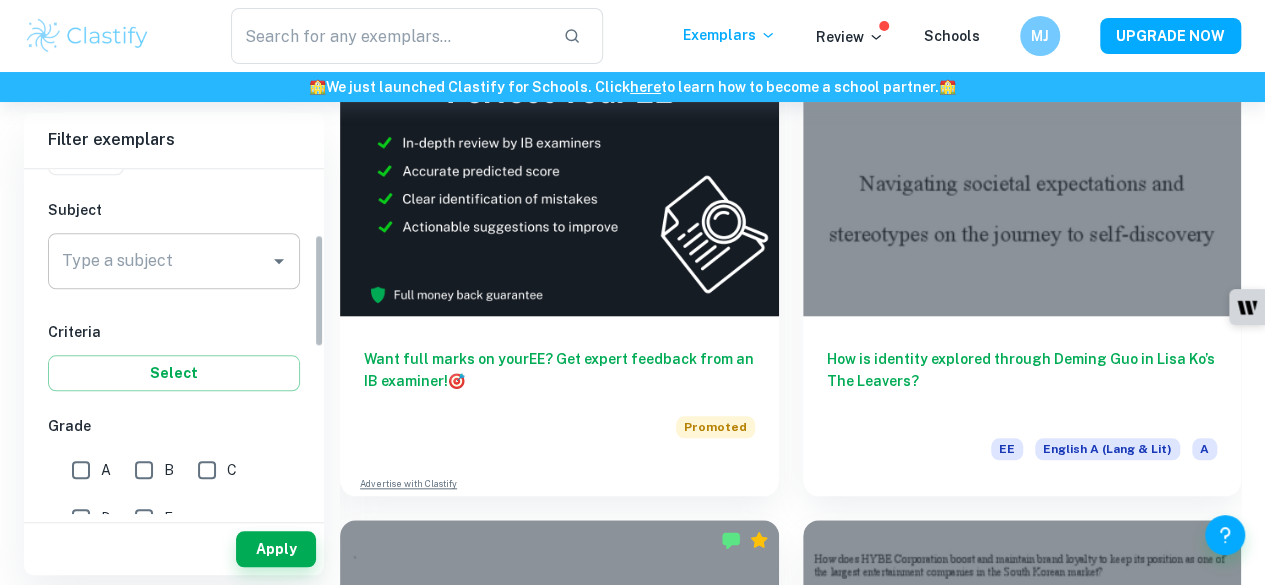 click on "Type a subject" at bounding box center [159, 261] 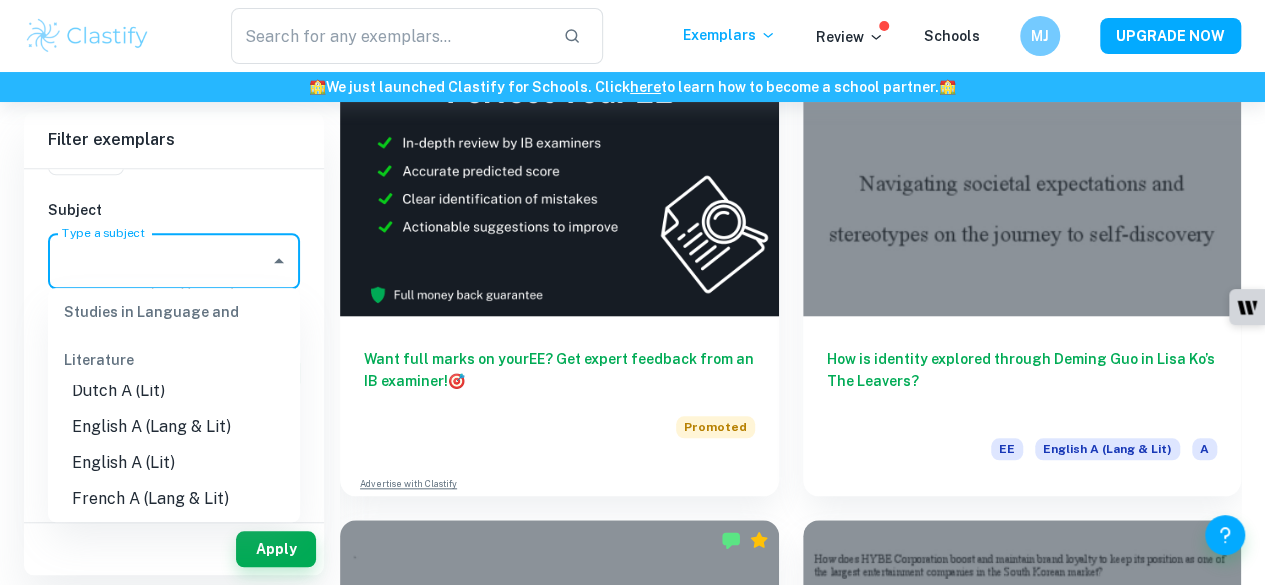 scroll, scrollTop: 200, scrollLeft: 0, axis: vertical 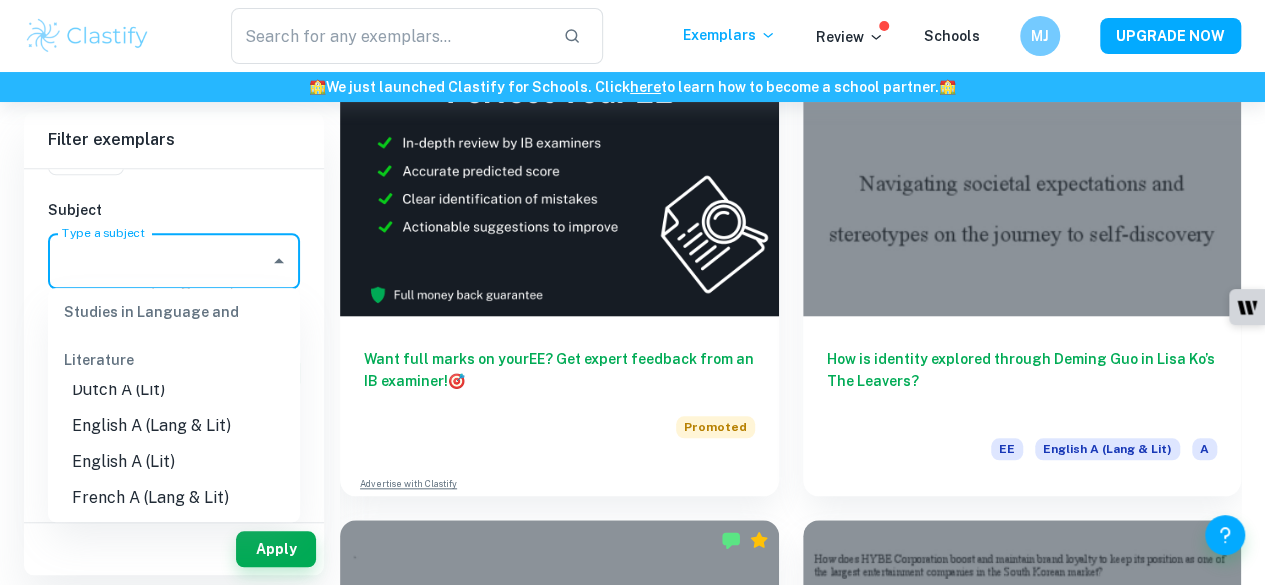 click on "English A (Lang & Lit)" at bounding box center (174, 426) 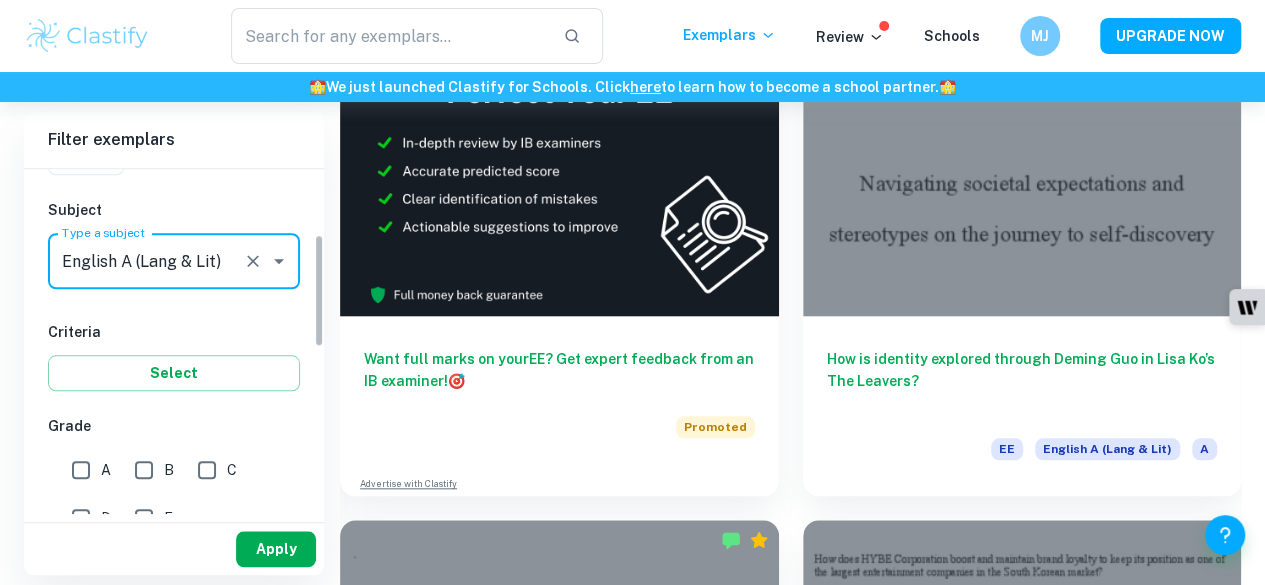 click on "Apply" at bounding box center (276, 549) 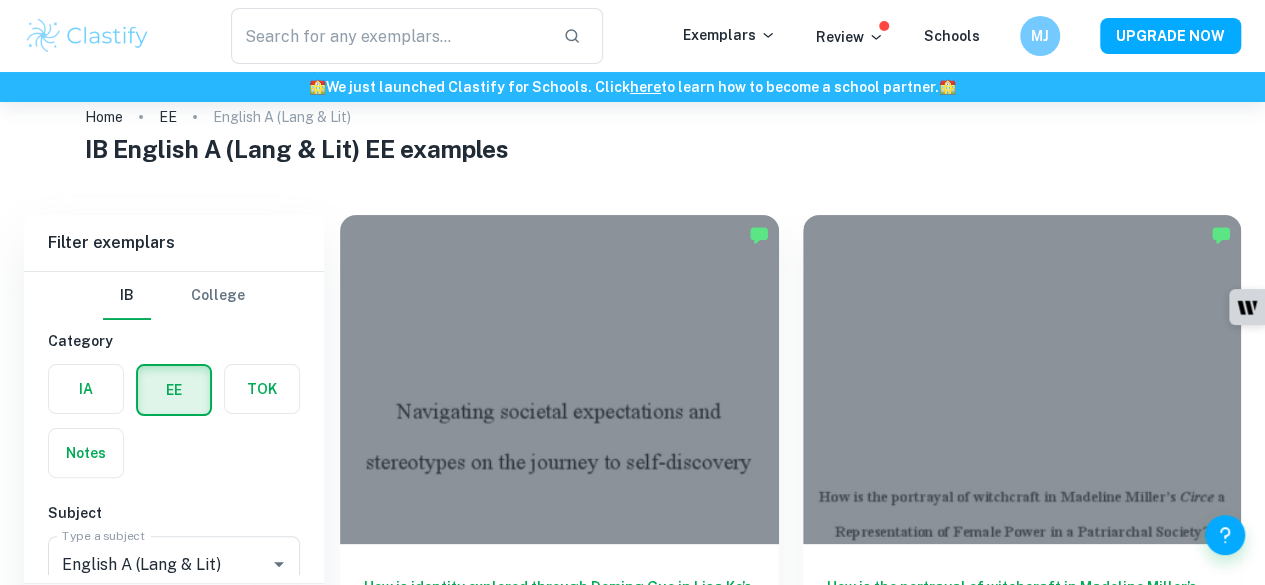 scroll, scrollTop: 100, scrollLeft: 0, axis: vertical 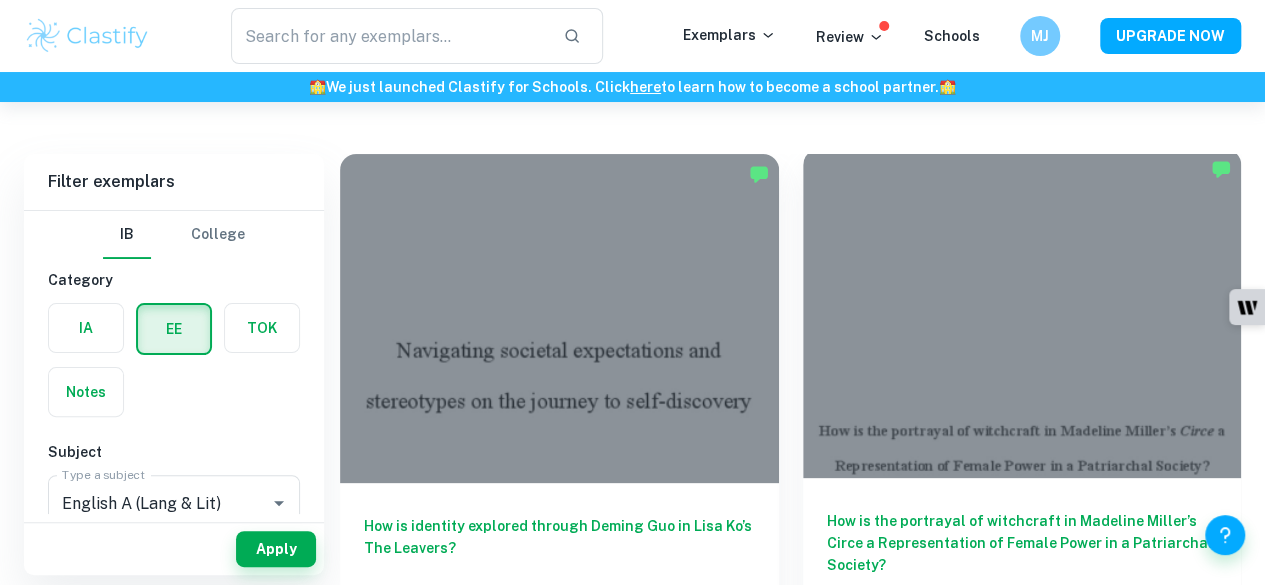 click on "How is the portrayal of witchcraft in Madeline Miller’s Circe a Representation of Female Power in a Patriarchal Society?" at bounding box center (1022, 543) 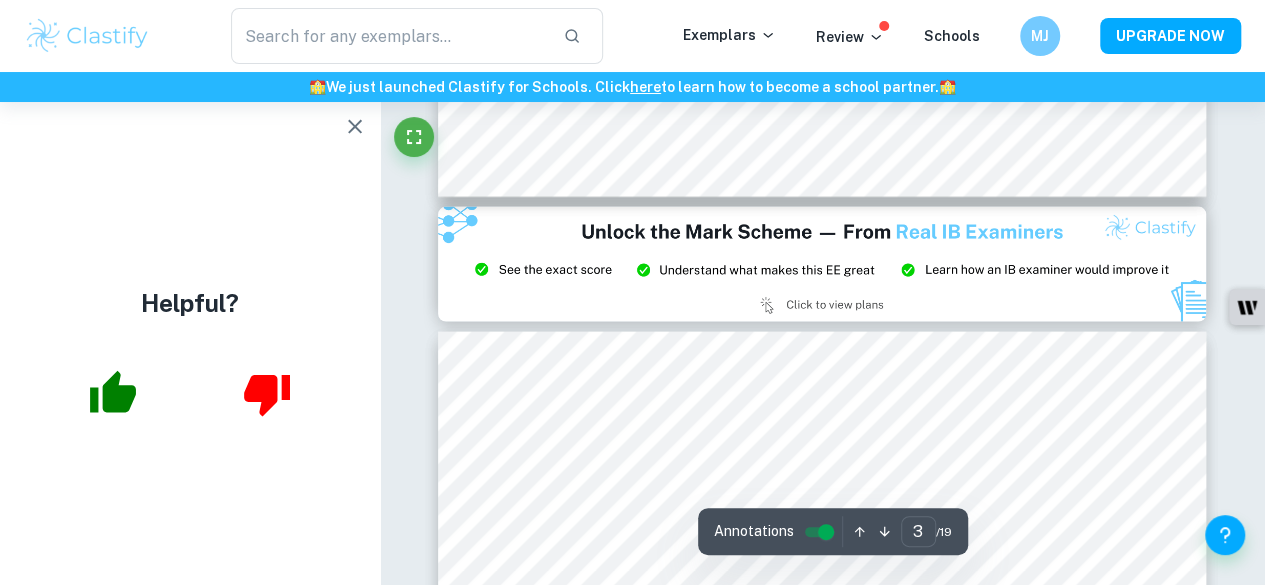 scroll, scrollTop: 2100, scrollLeft: 0, axis: vertical 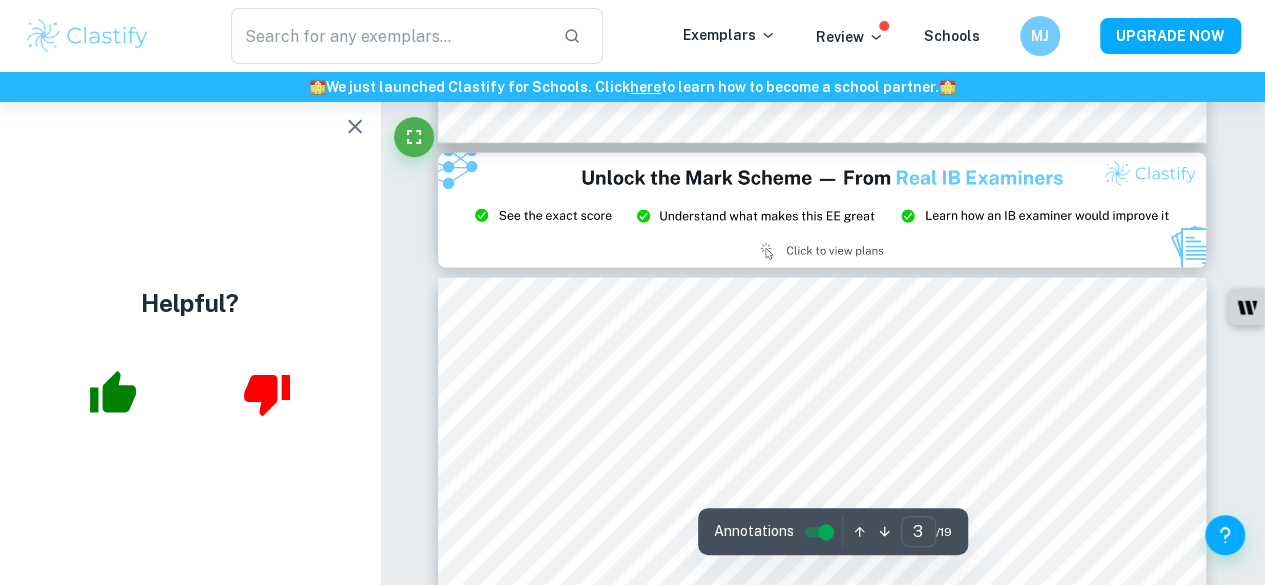 click 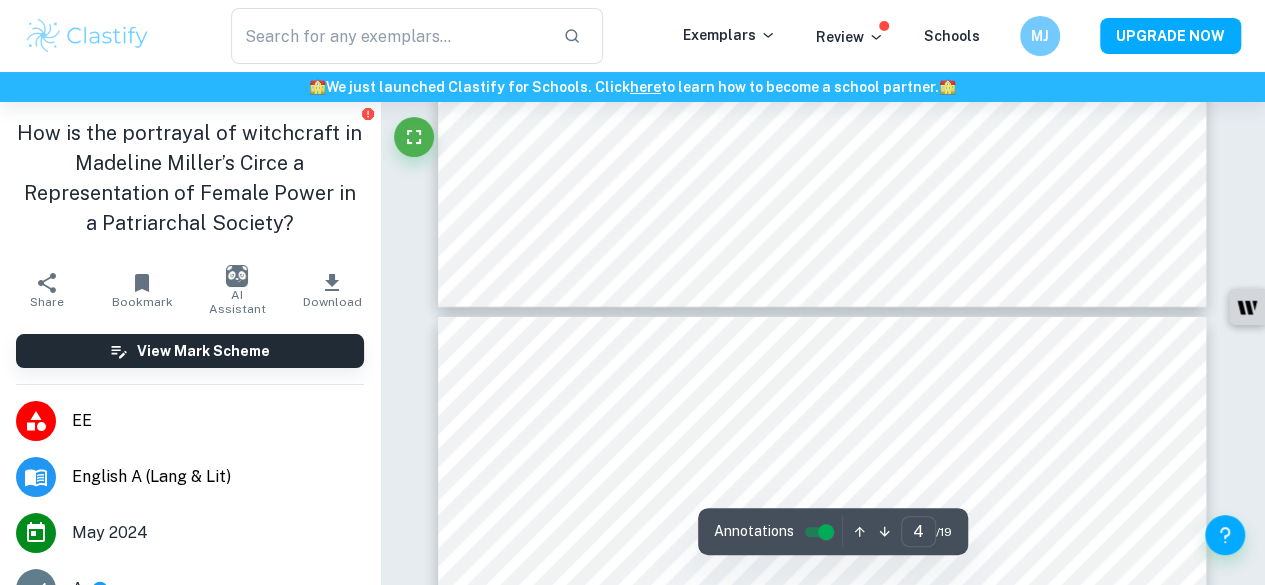 type on "3" 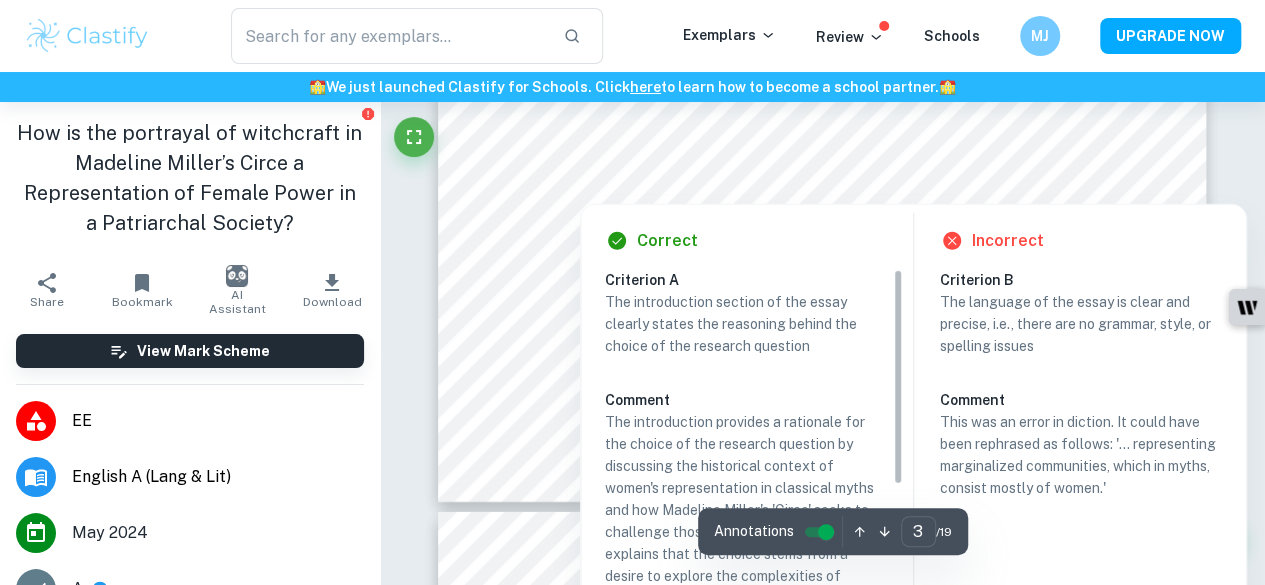 scroll, scrollTop: 2900, scrollLeft: 0, axis: vertical 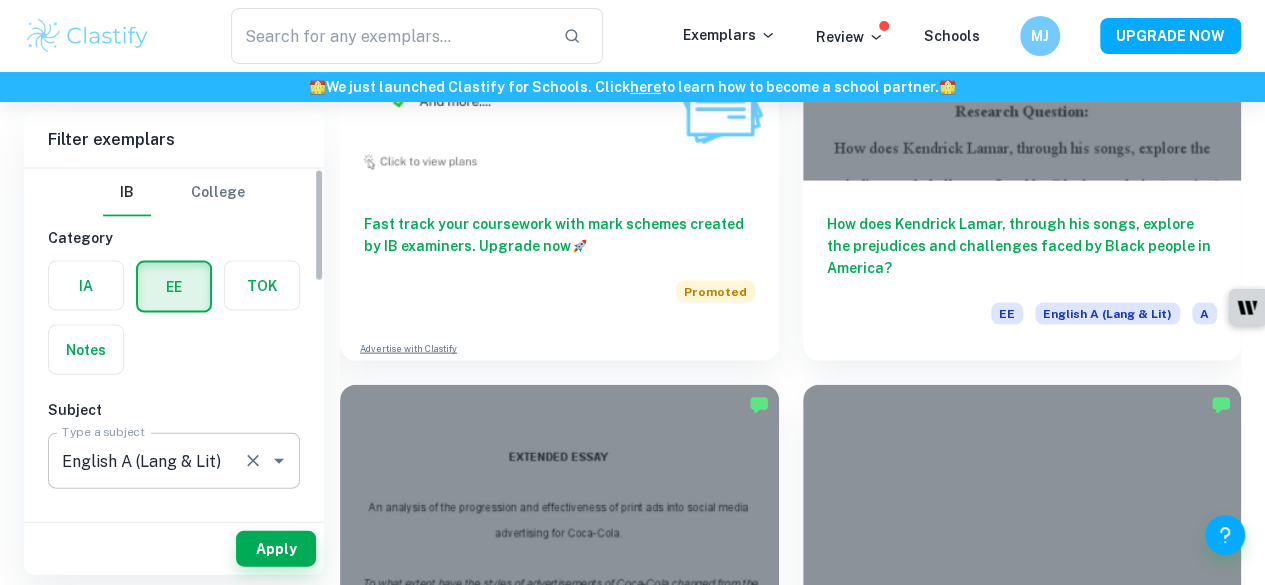 click on "English A (Lang & Lit)" at bounding box center (146, 461) 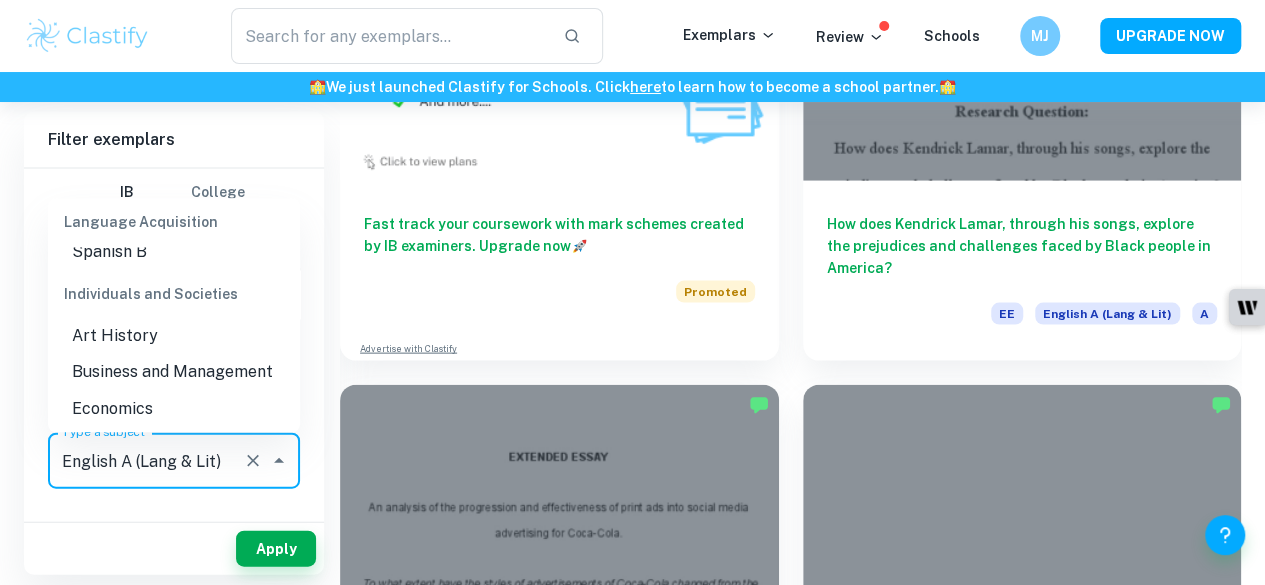 scroll, scrollTop: 1800, scrollLeft: 0, axis: vertical 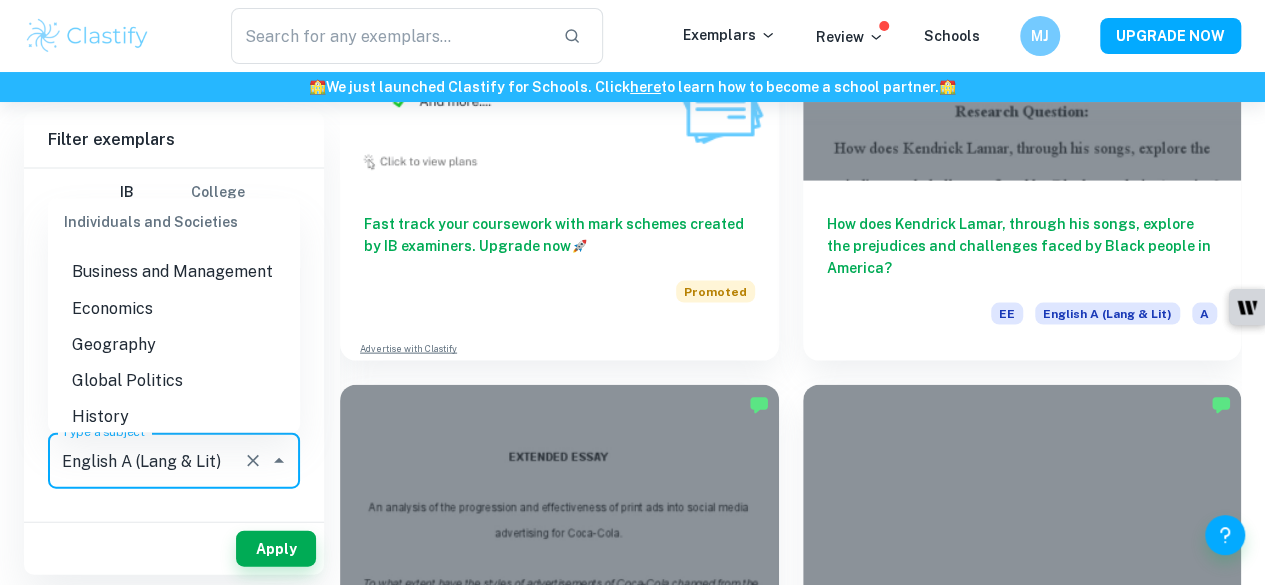click on "Economics" at bounding box center [174, 309] 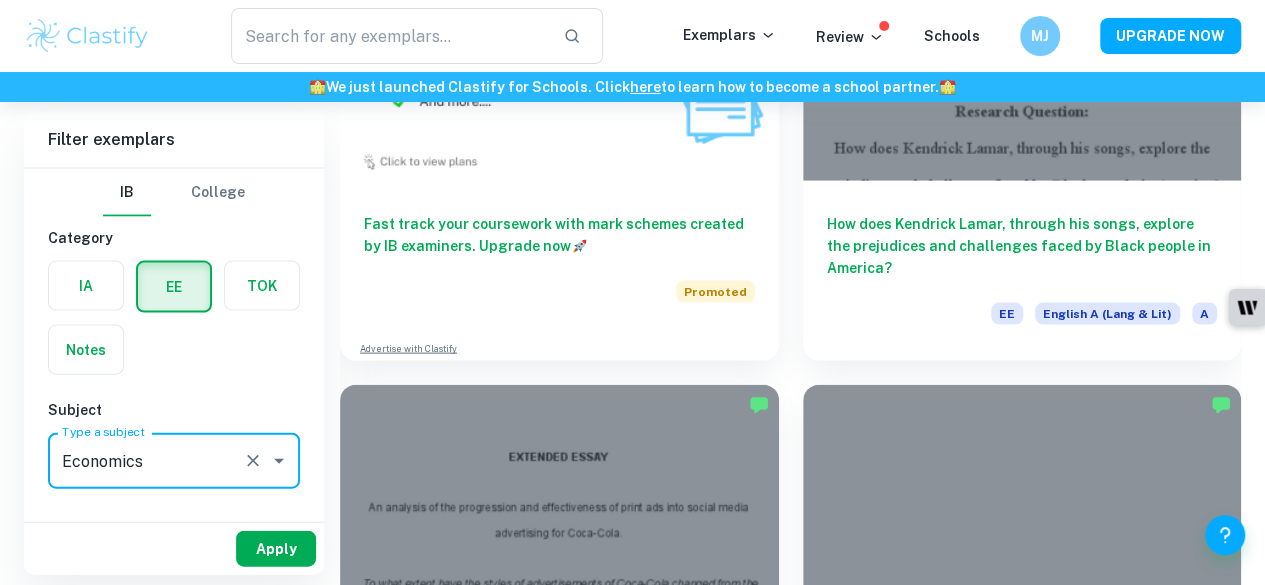 click on "Apply" at bounding box center (276, 549) 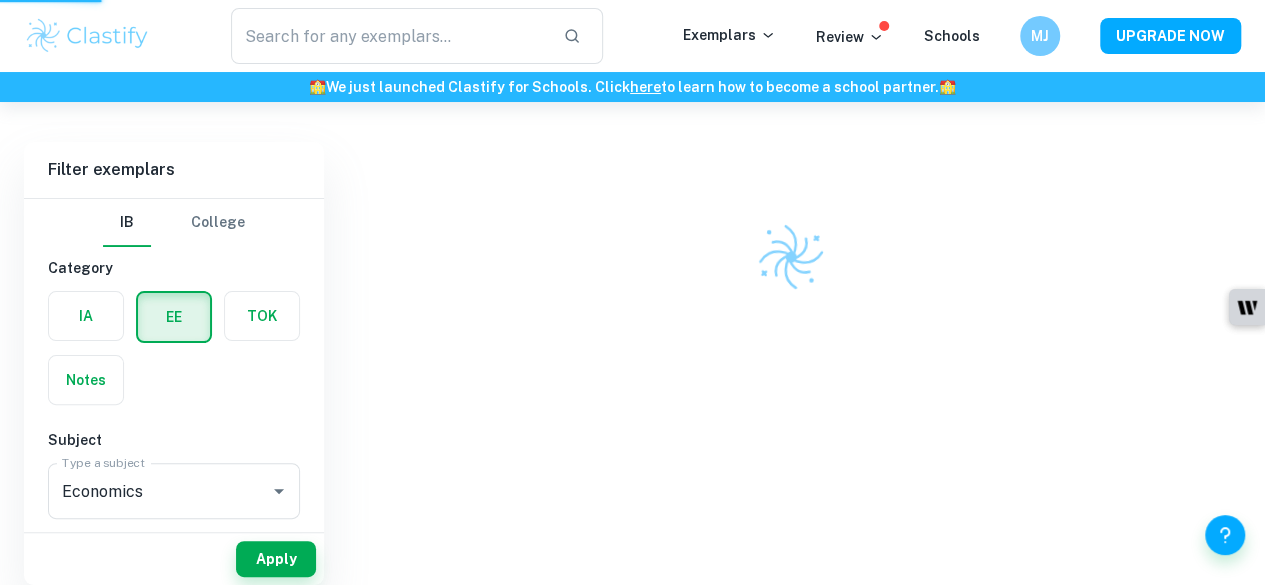 scroll, scrollTop: 102, scrollLeft: 0, axis: vertical 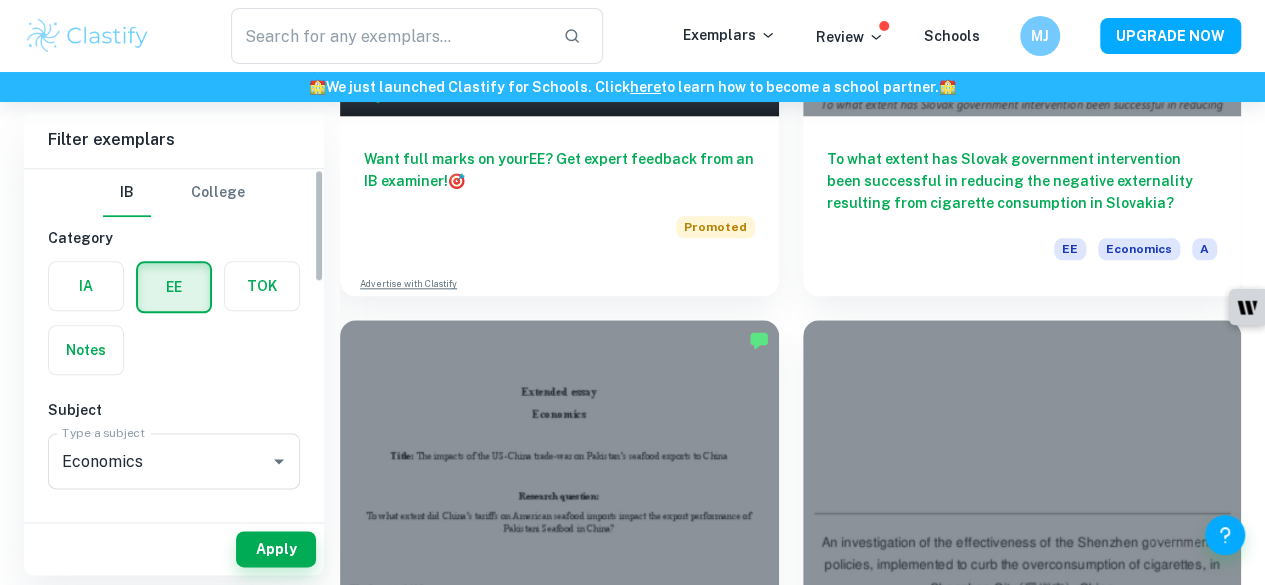 click on "To what extent are government interventions, including those laid out in the 14th Five-Year-Plan, responsible for China’s emergence as an Electric Vehicle Manufacturer?" at bounding box center (1022, 1242) 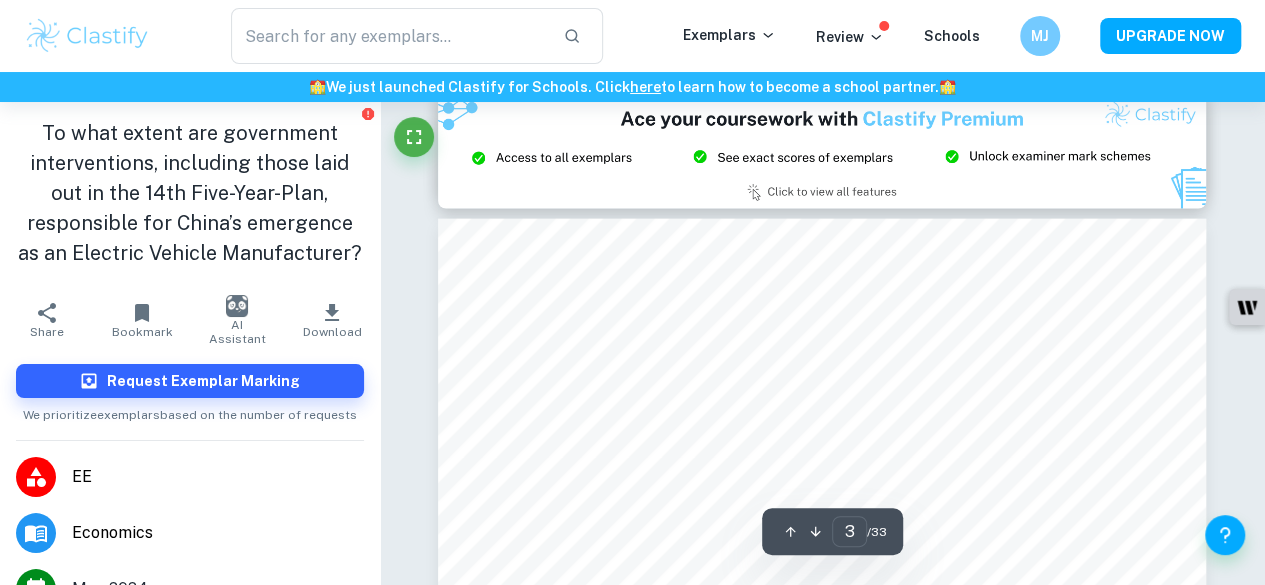 scroll, scrollTop: 2300, scrollLeft: 0, axis: vertical 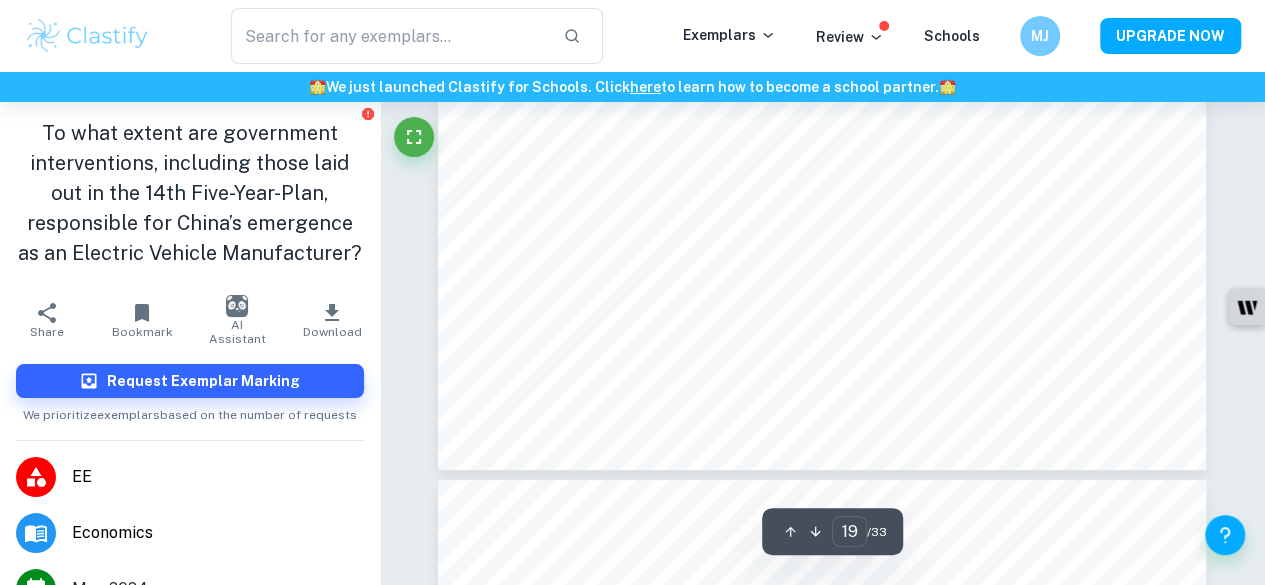 type on "20" 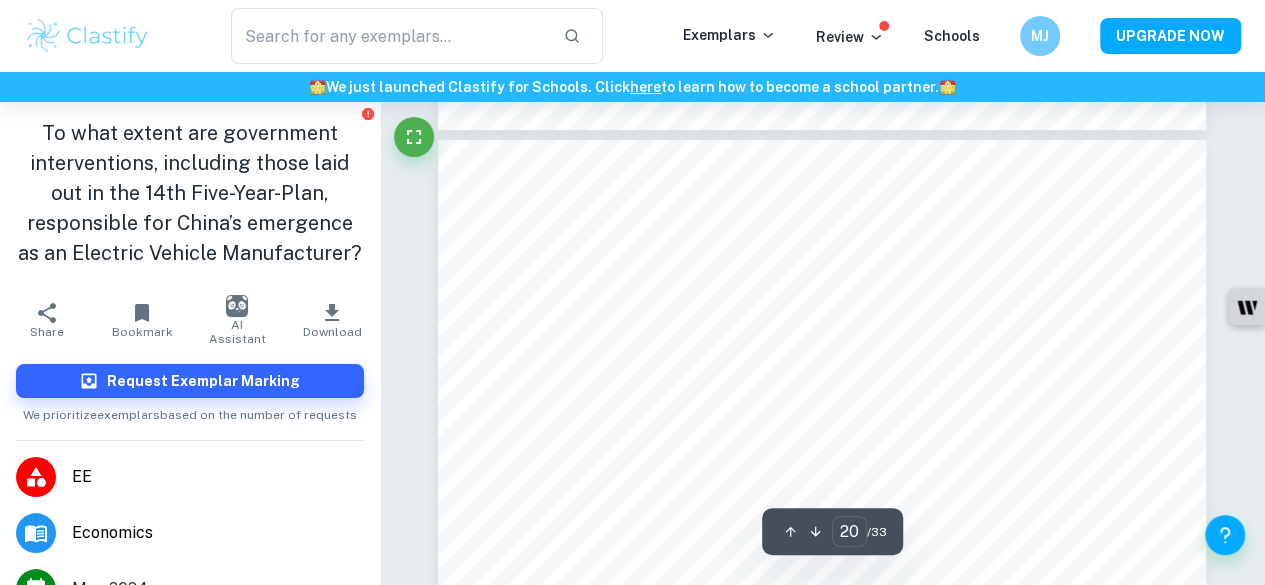 scroll, scrollTop: 19600, scrollLeft: 0, axis: vertical 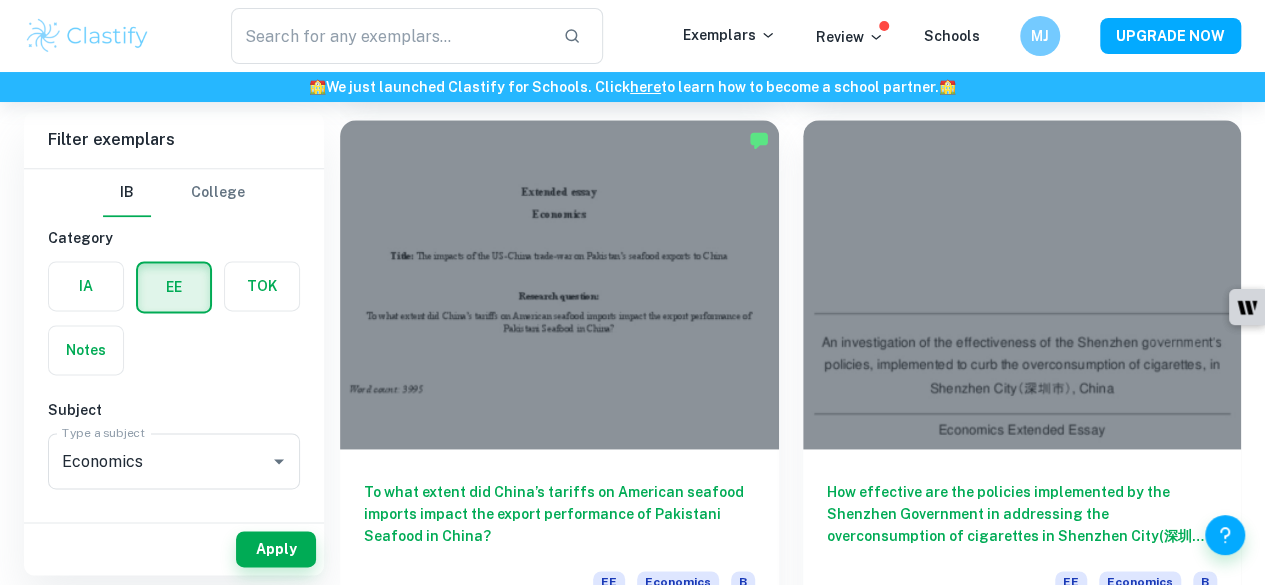 click on "To what extent did the Hungarian government's implementation of price caps on fuel reduce high inflation in Hungary between March 2021 and March 2023?" at bounding box center [559, 1574] 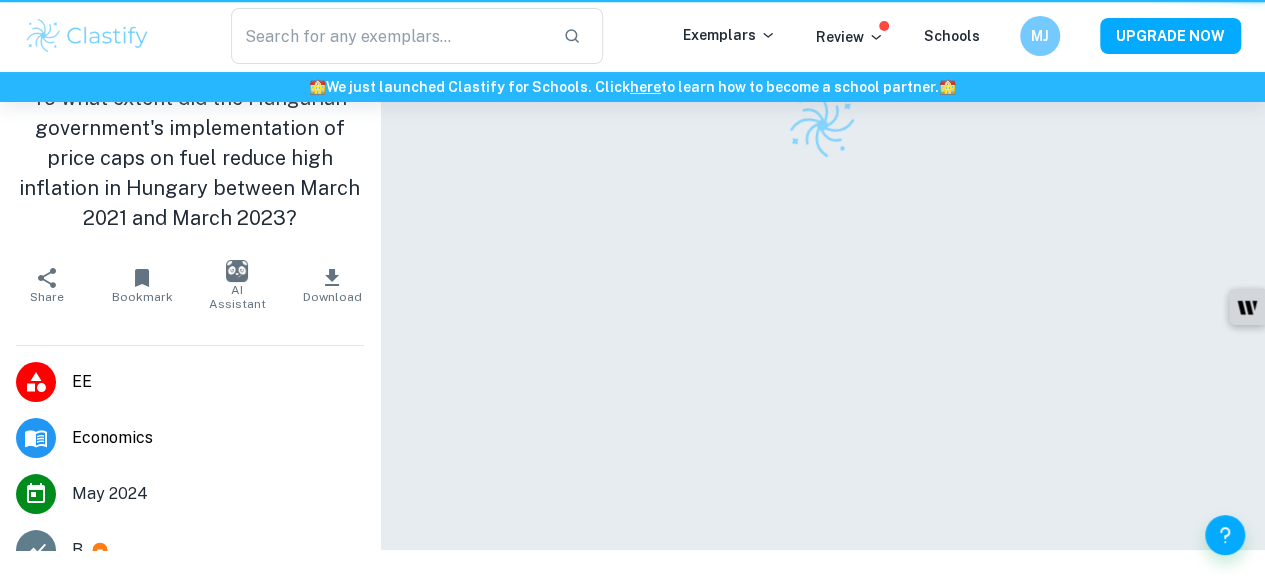 scroll, scrollTop: 0, scrollLeft: 0, axis: both 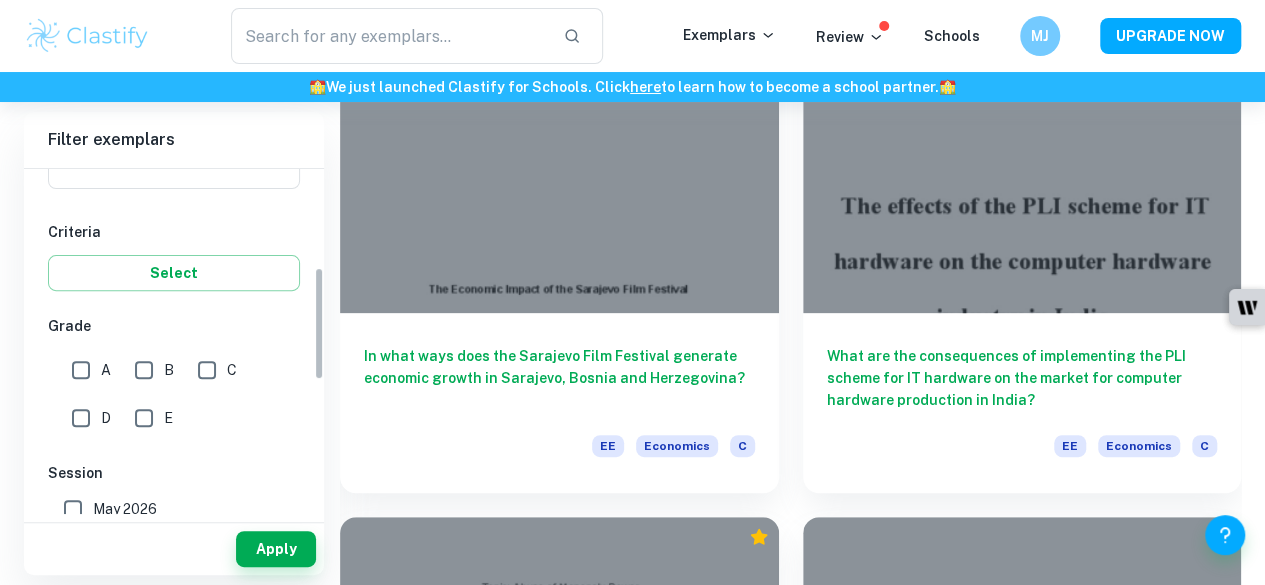 click on "A" at bounding box center (81, 370) 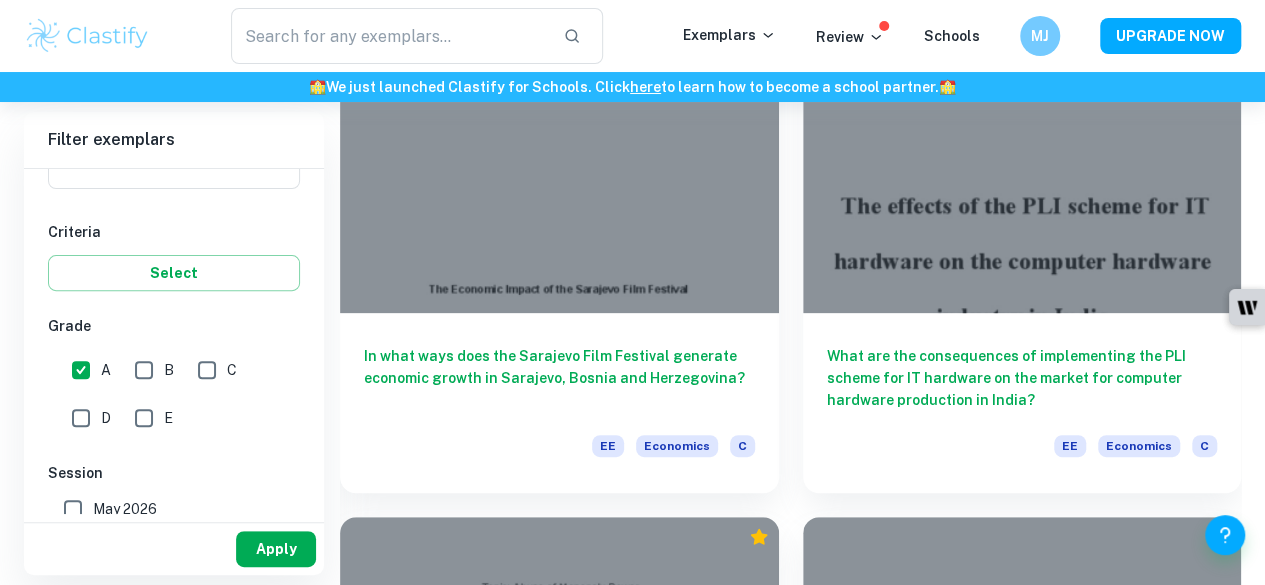 click on "Apply" at bounding box center (276, 549) 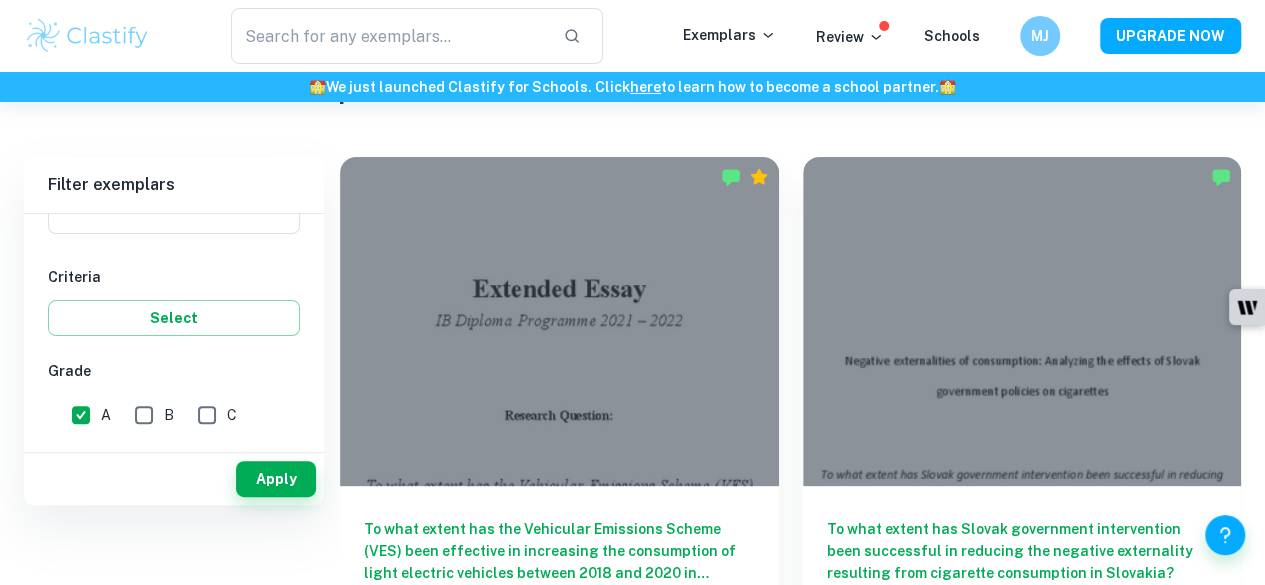 scroll, scrollTop: 0, scrollLeft: 0, axis: both 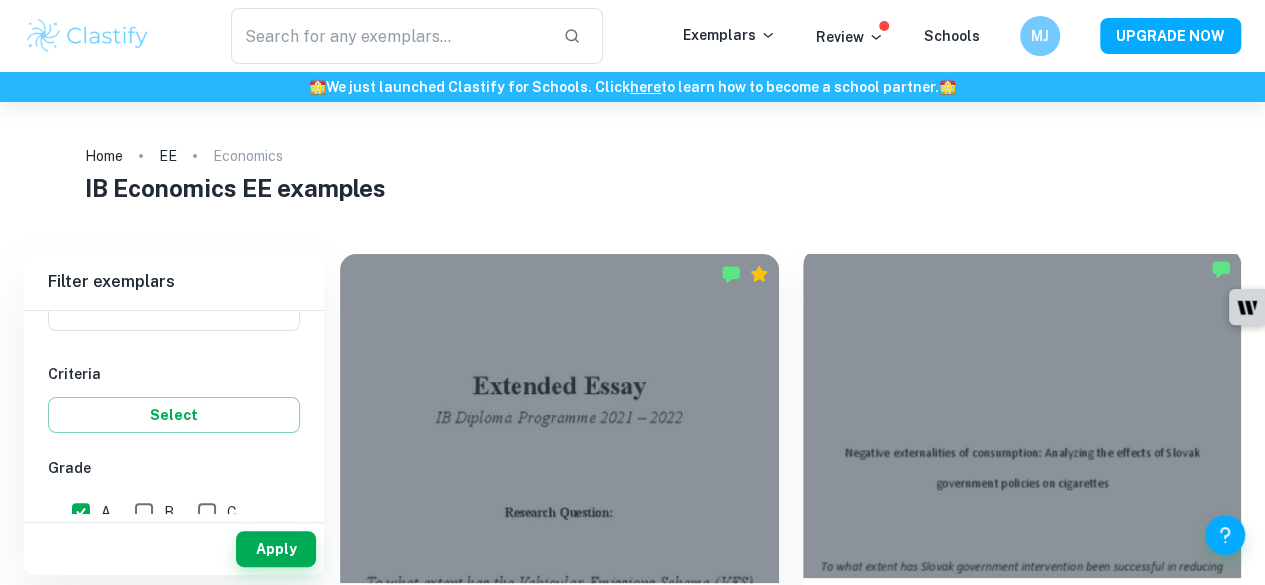 click on "To what extent has Slovak government intervention been successful in reducing the negative externality resulting from cigarette consumption in Slovakia? EE Economics A" at bounding box center (1022, 668) 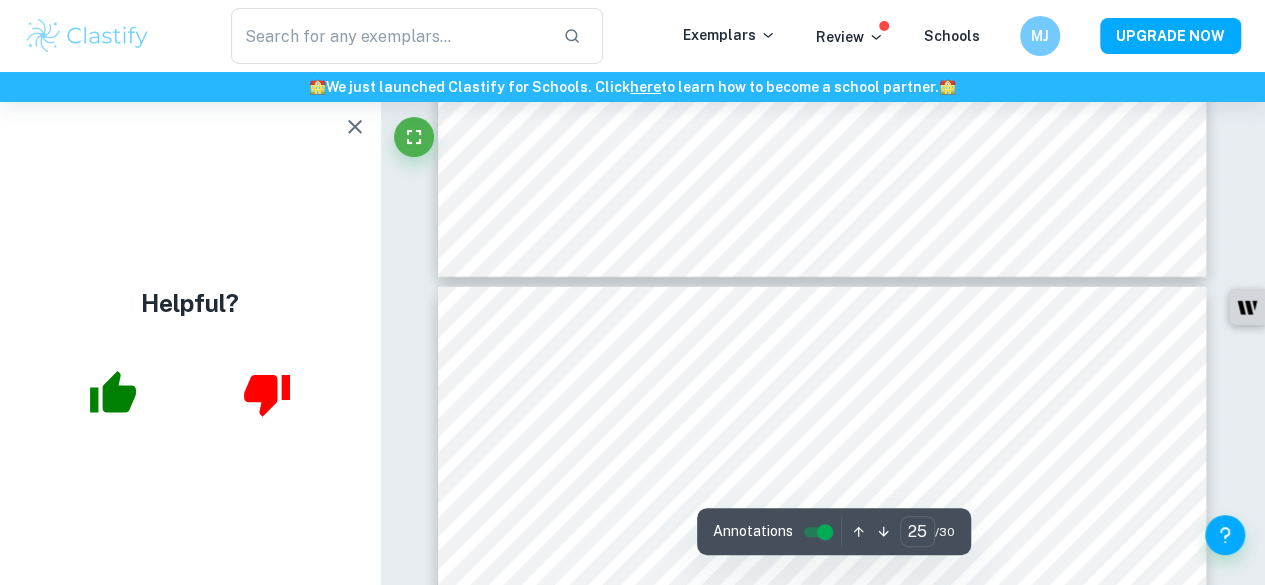 type on "26" 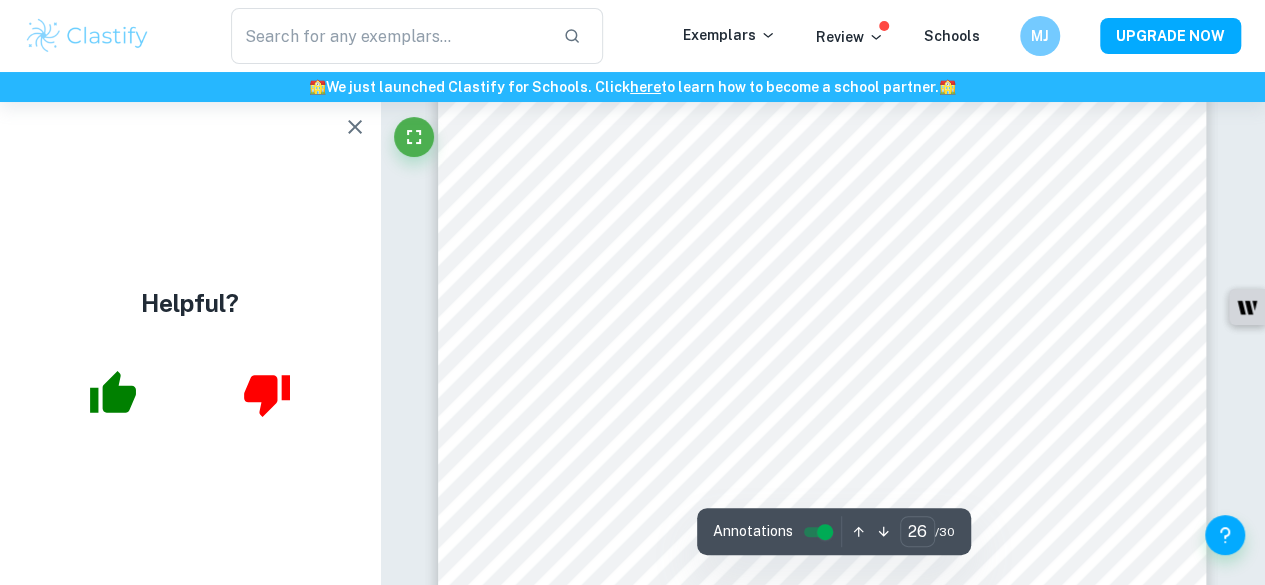 scroll, scrollTop: 26300, scrollLeft: 0, axis: vertical 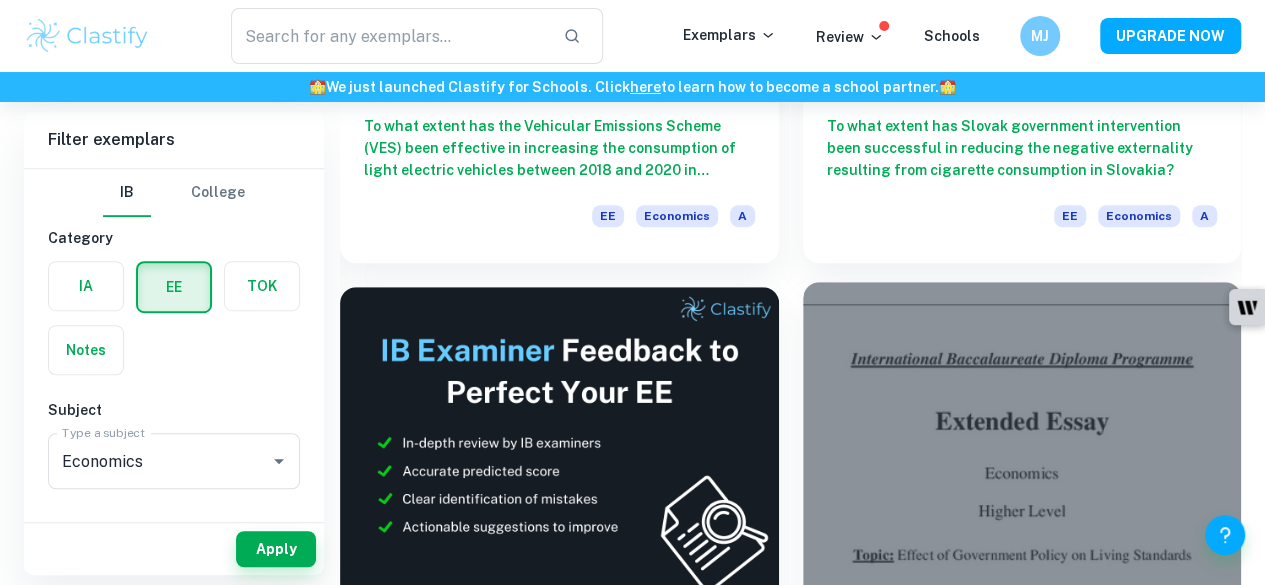 click on "To what extent has the Jharkhand Industrial and  Investment Promotion Policy 2021 succeeded in improving the living  standards of residents of Kanke Block in the Ranchi district of  Jharkhand? EE Economics A" at bounding box center [1022, 701] 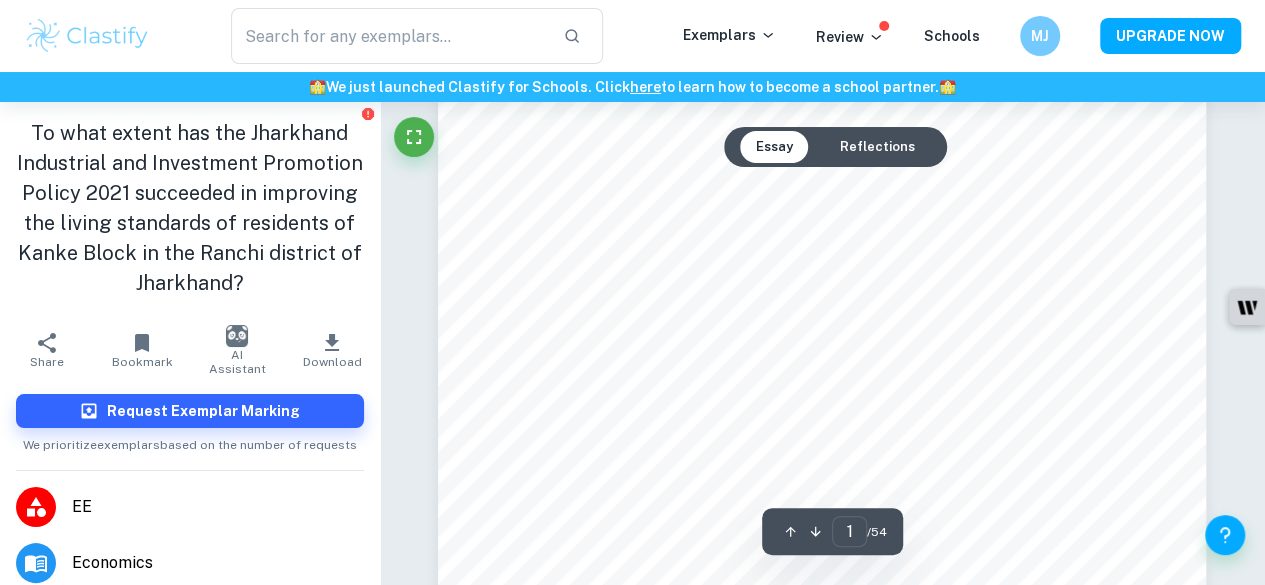 scroll, scrollTop: 200, scrollLeft: 0, axis: vertical 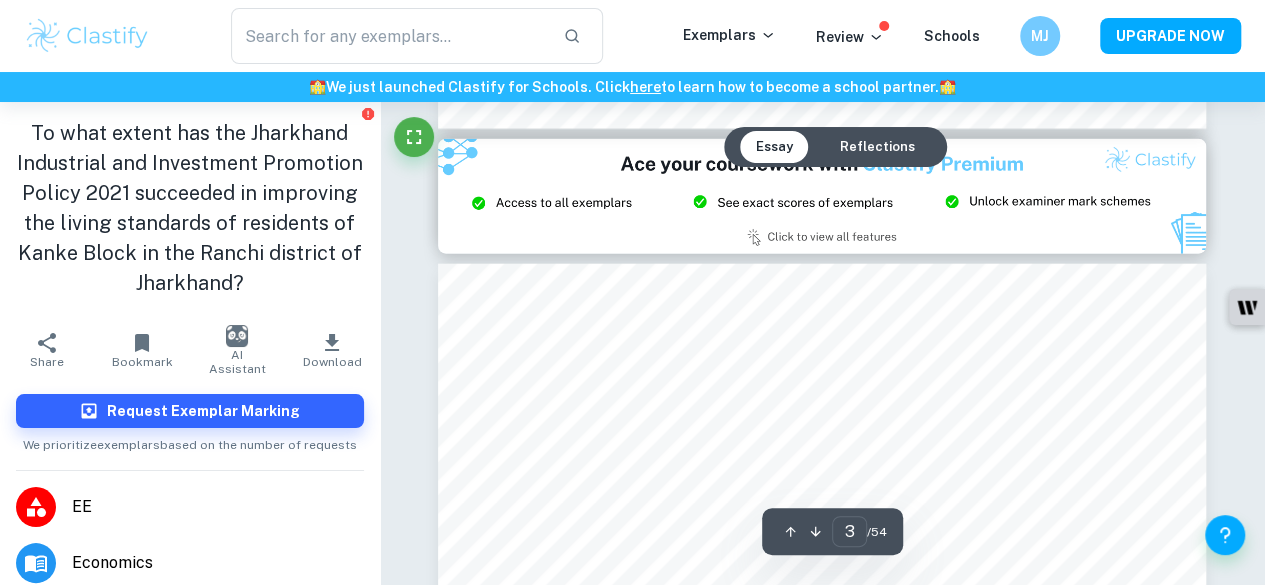 type on "2" 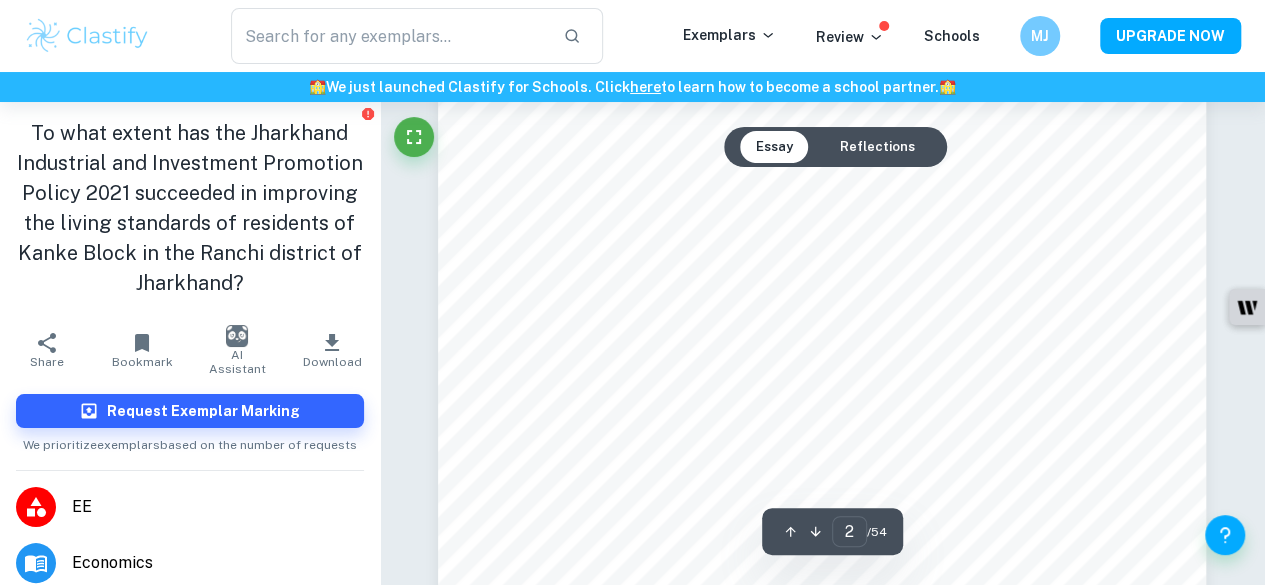 scroll, scrollTop: 1500, scrollLeft: 0, axis: vertical 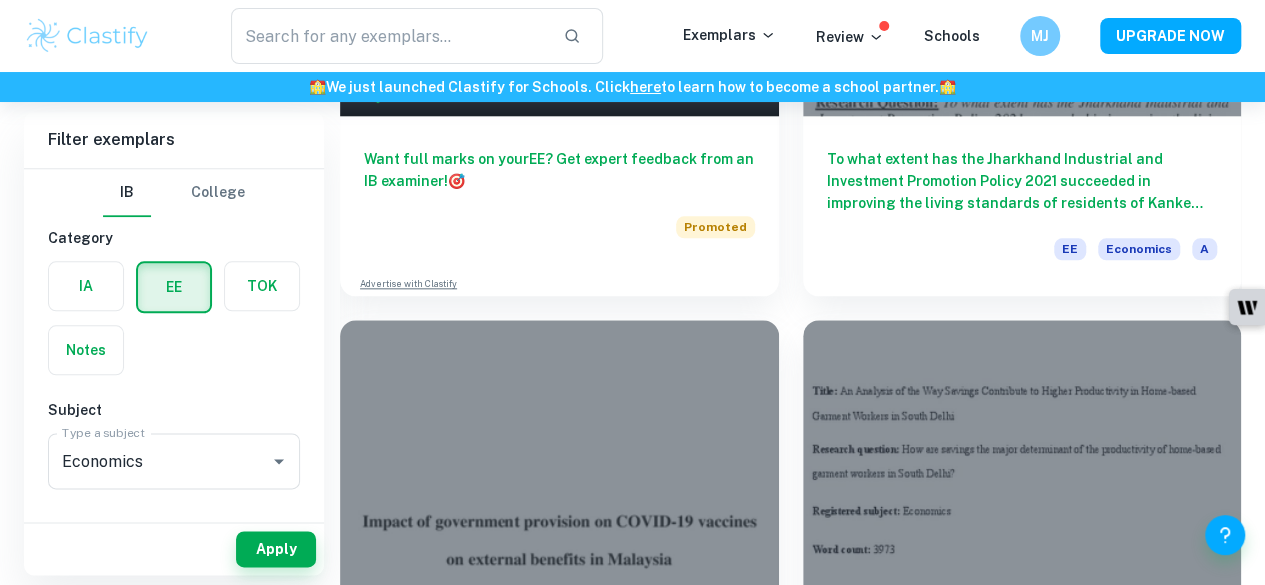 click on "To what extent has the State of California Government’s policy to permit Electric Vehicles in “High Occupancy Lanes” been effective in reducing negative externalities of Internal Combustion Vehicles in Los Angeles City? EE Economics A" at bounding box center (559, 1799) 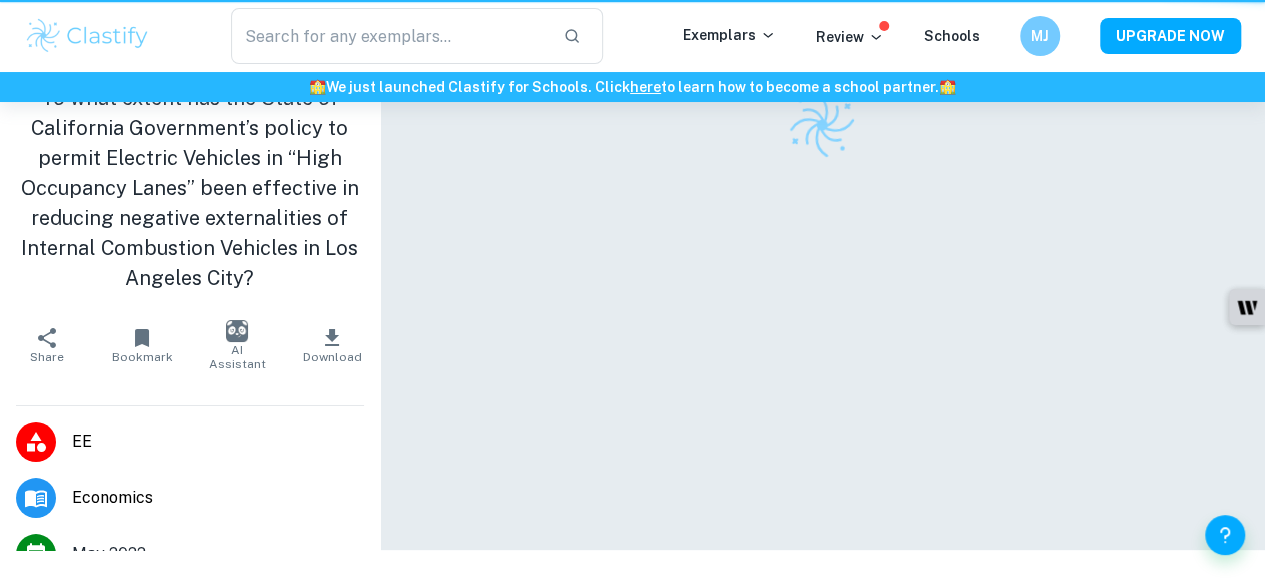 scroll, scrollTop: 0, scrollLeft: 0, axis: both 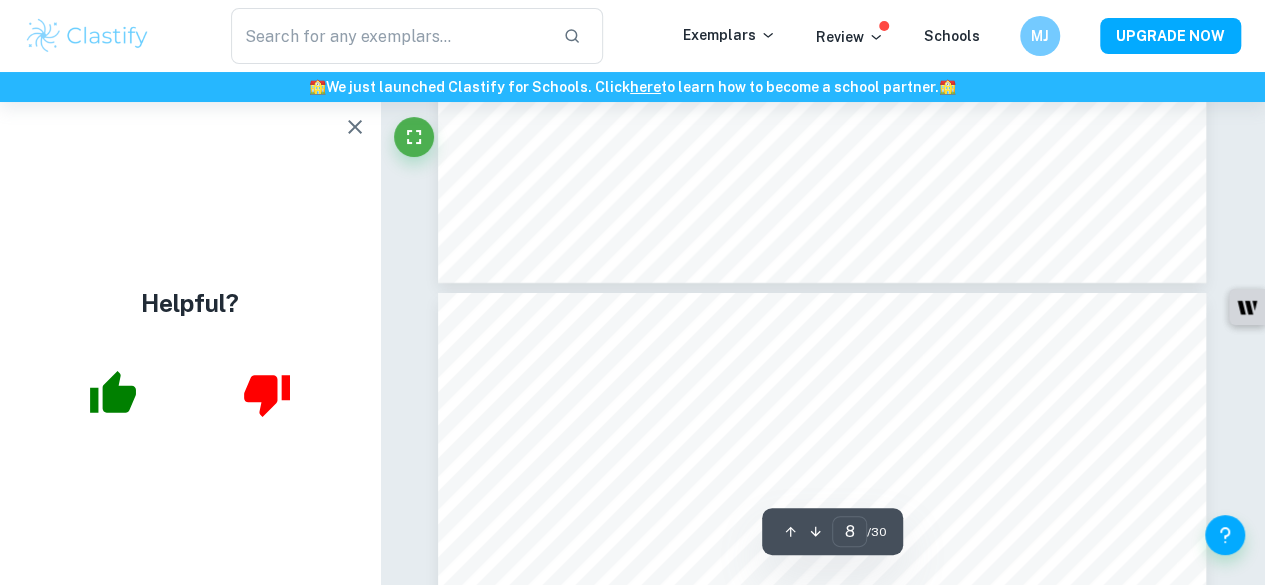 type on "7" 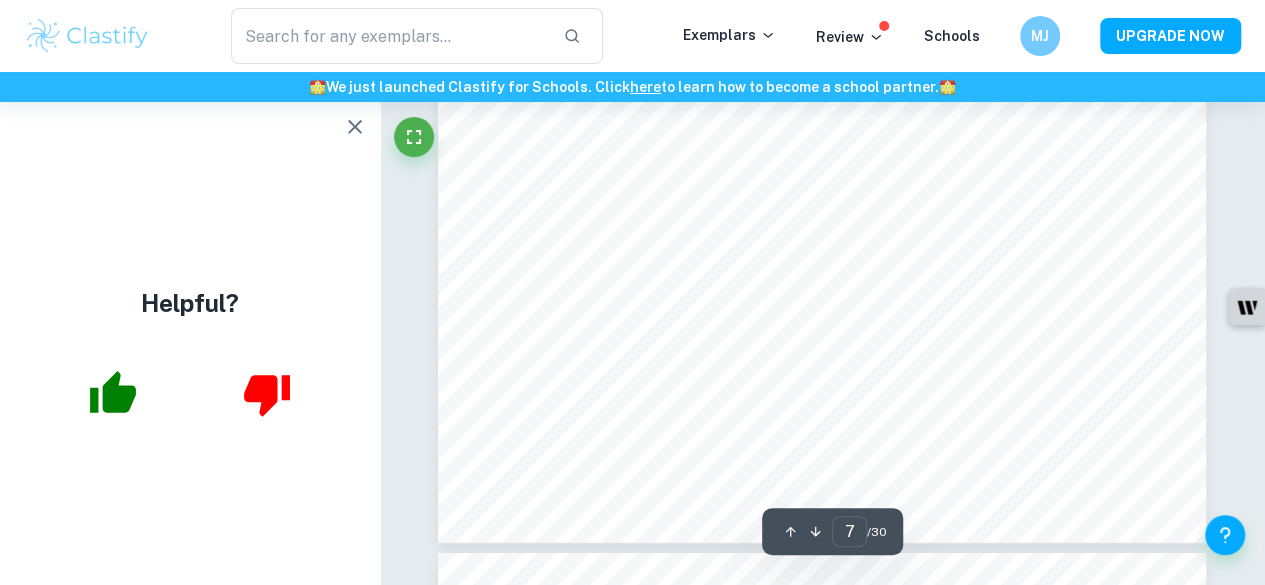scroll, scrollTop: 6600, scrollLeft: 0, axis: vertical 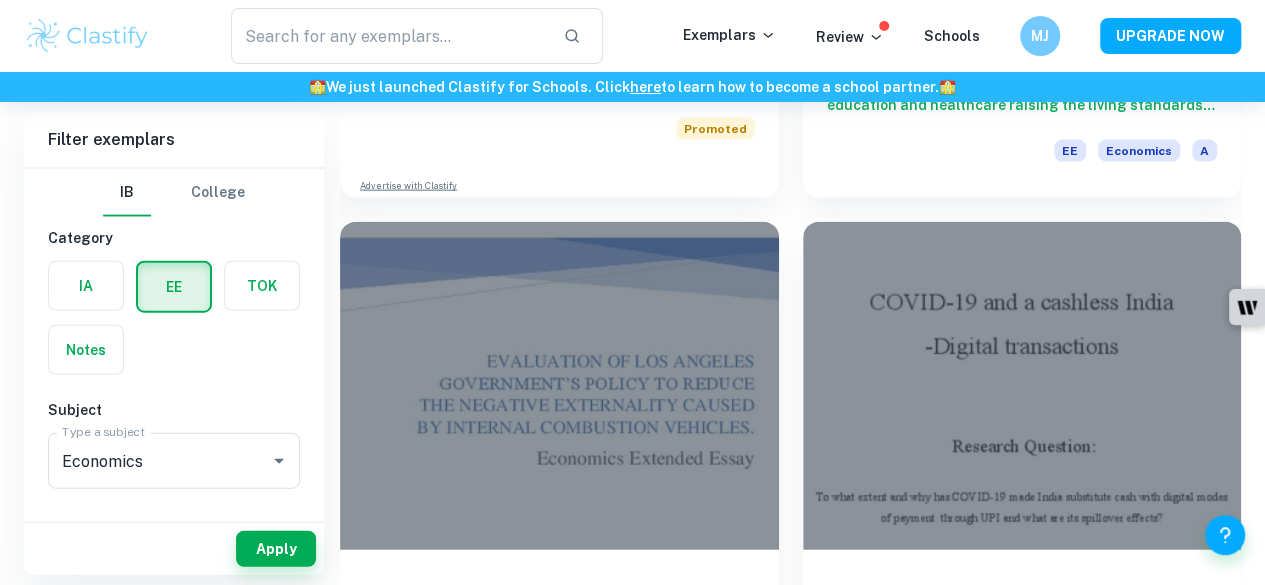 click on "Tax on fat to reduce healthcare cost in Britian" at bounding box center [1022, 2742] 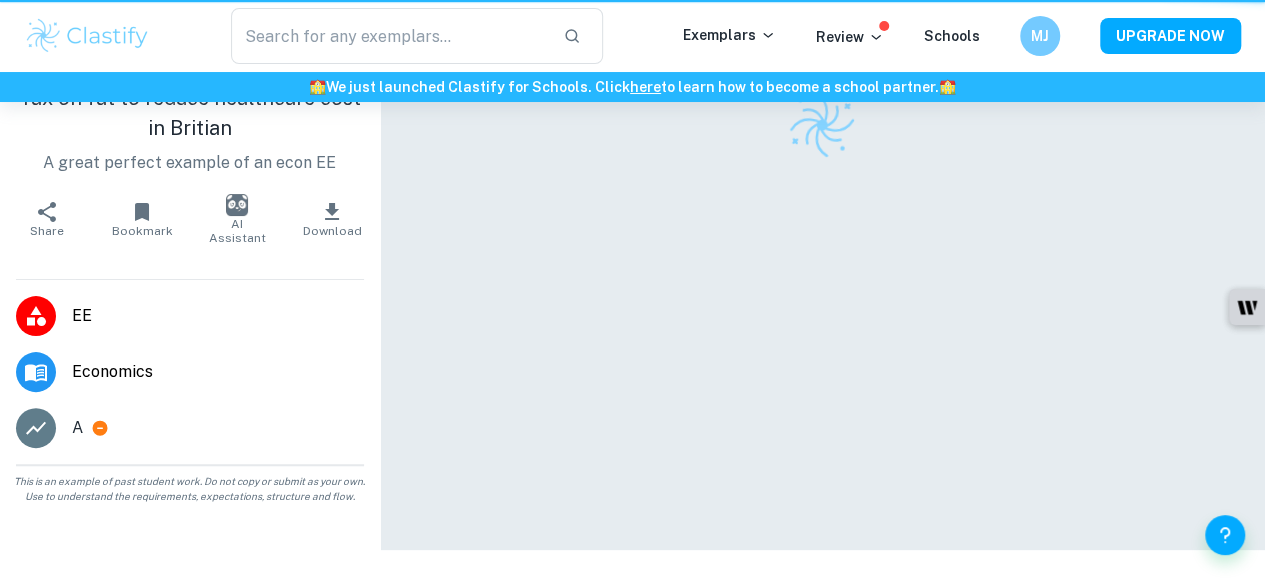 scroll, scrollTop: 0, scrollLeft: 0, axis: both 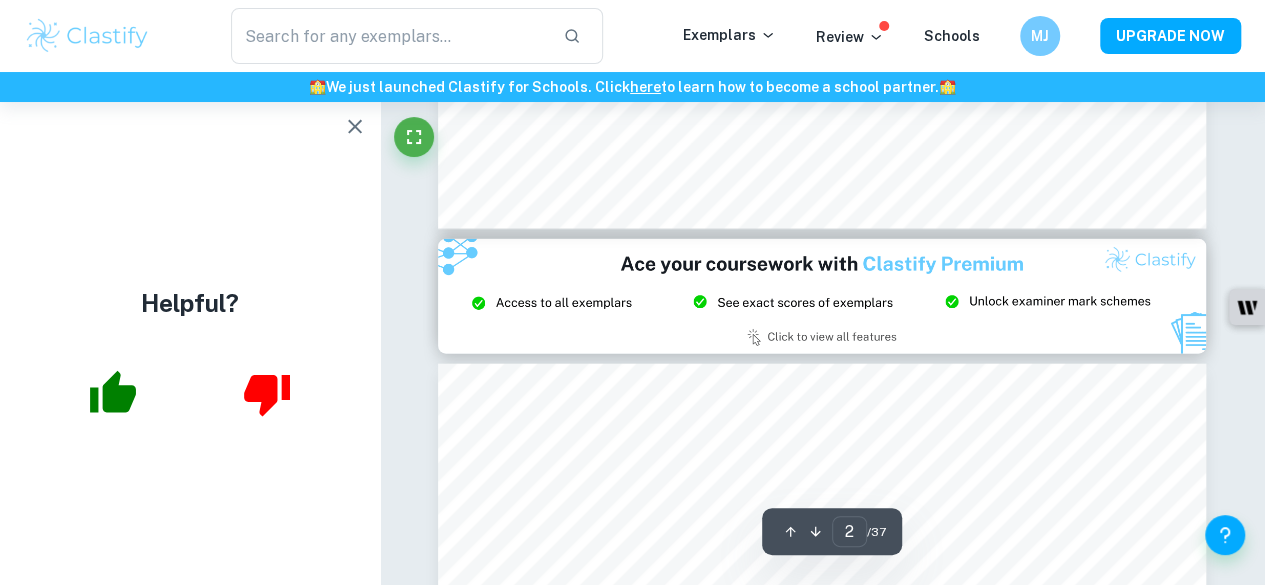 type on "3" 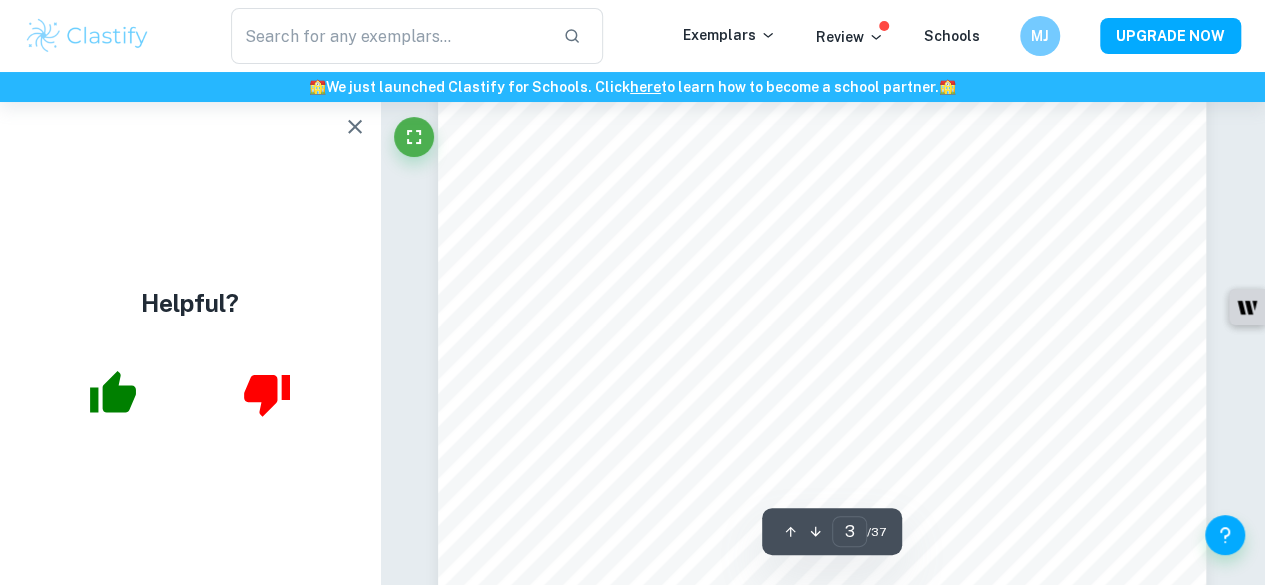 scroll, scrollTop: 2700, scrollLeft: 0, axis: vertical 